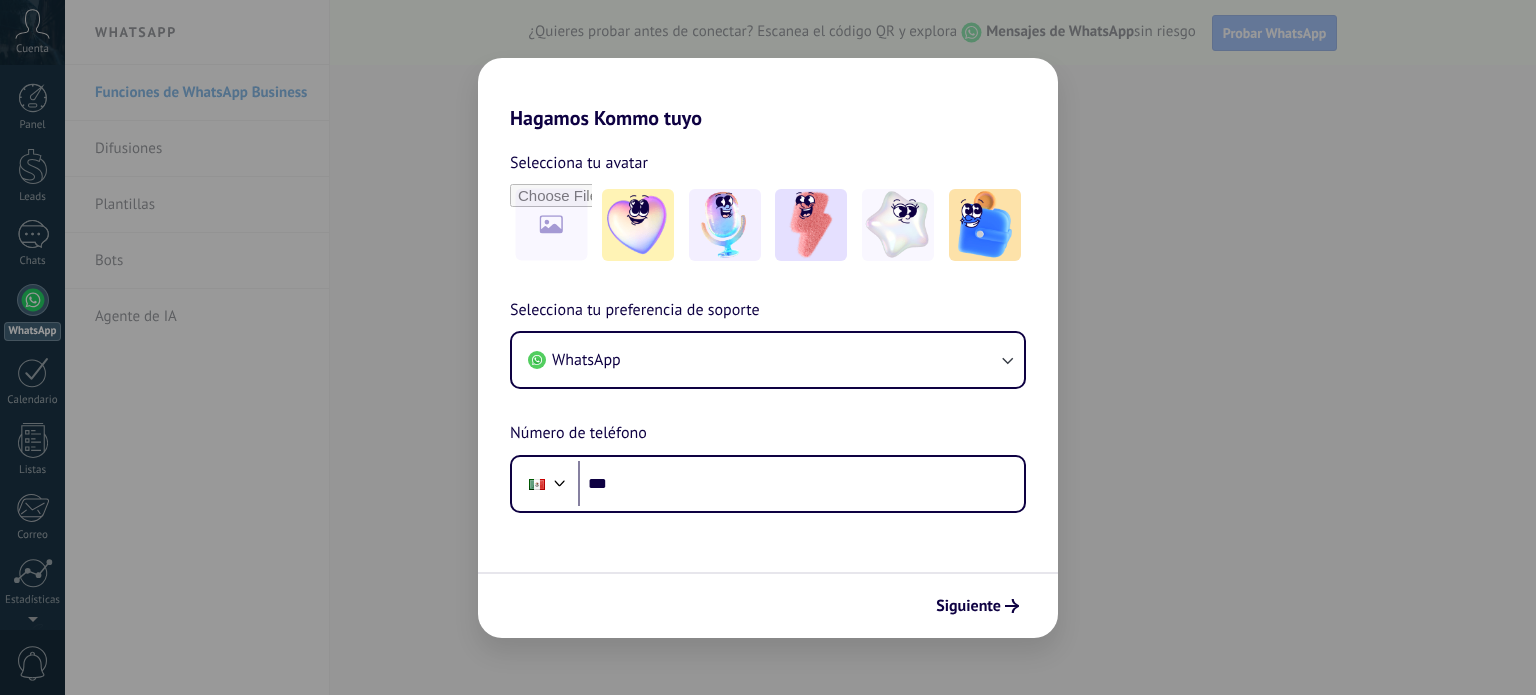 scroll, scrollTop: 0, scrollLeft: 0, axis: both 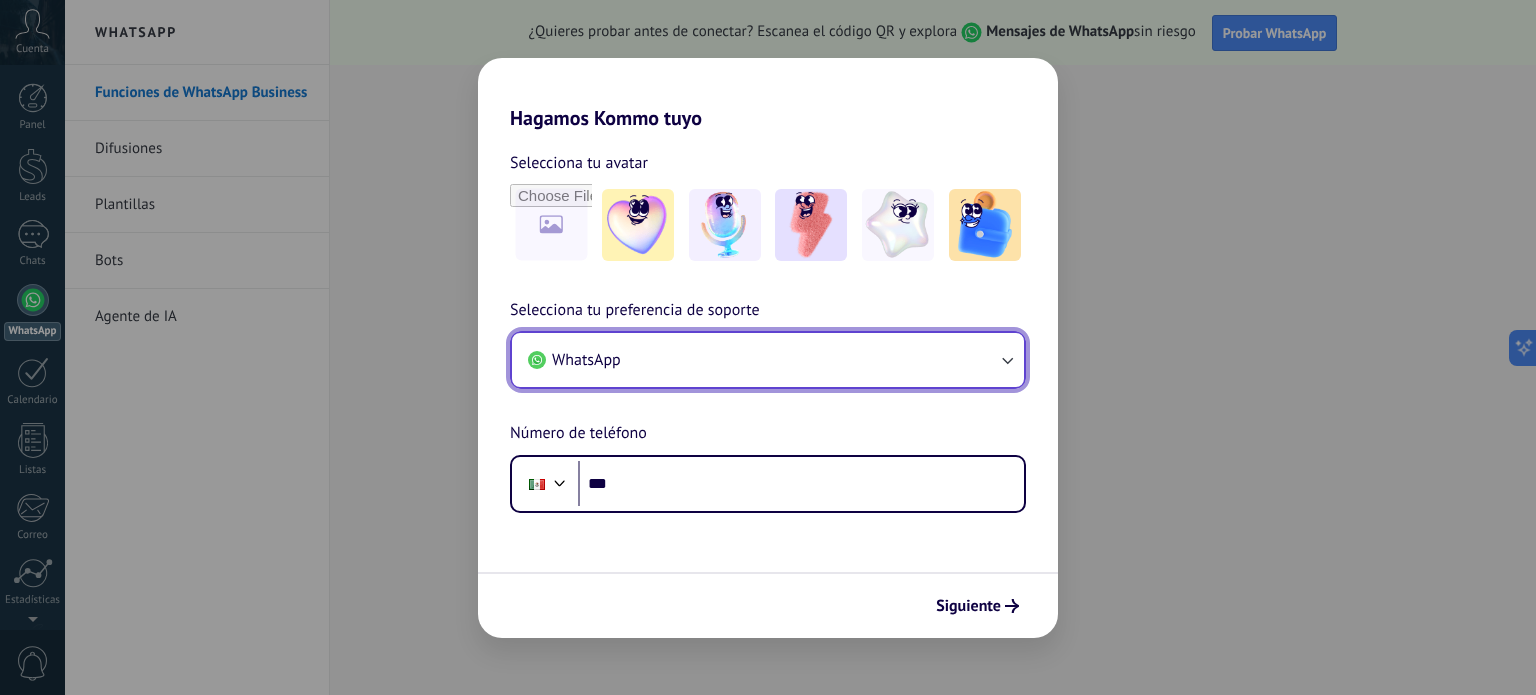 click on "WhatsApp" at bounding box center [768, 360] 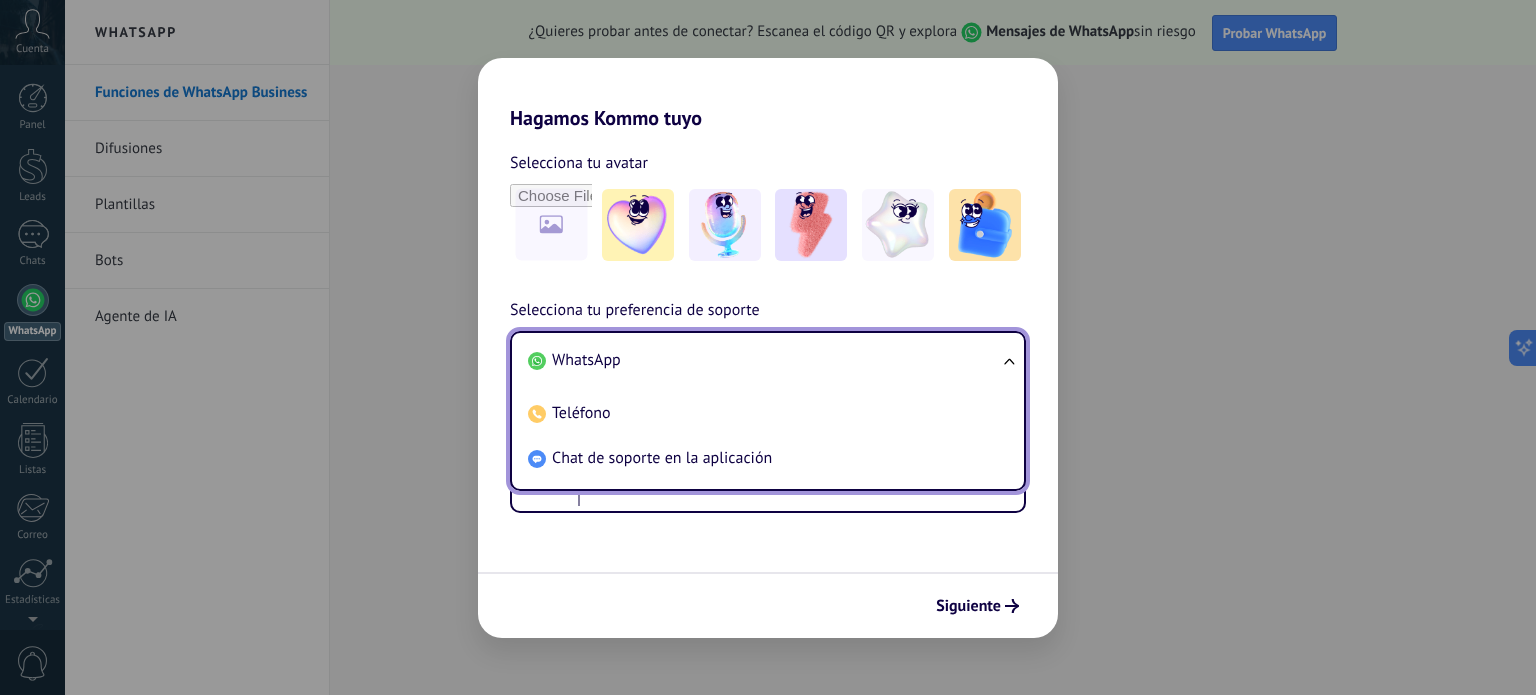 click on "WhatsApp" at bounding box center [764, 360] 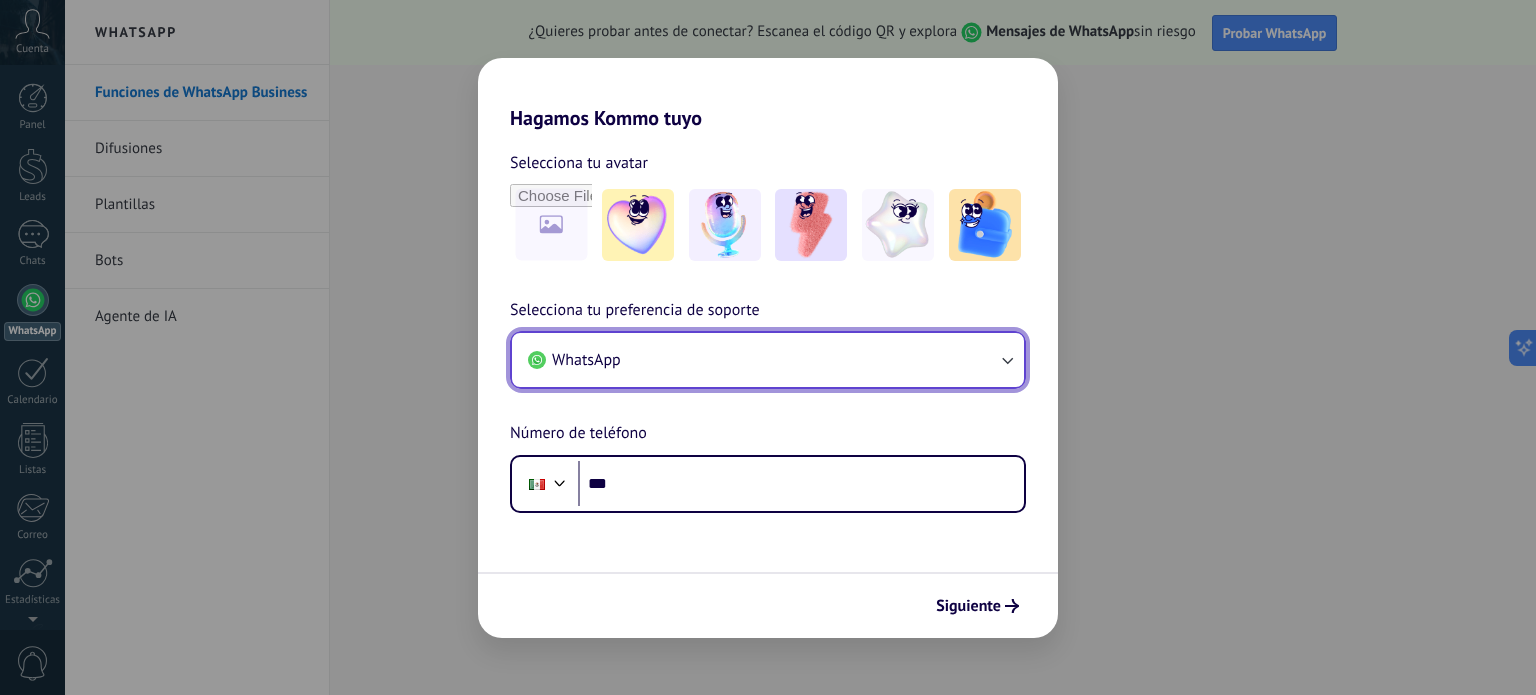click on "WhatsApp" at bounding box center (768, 360) 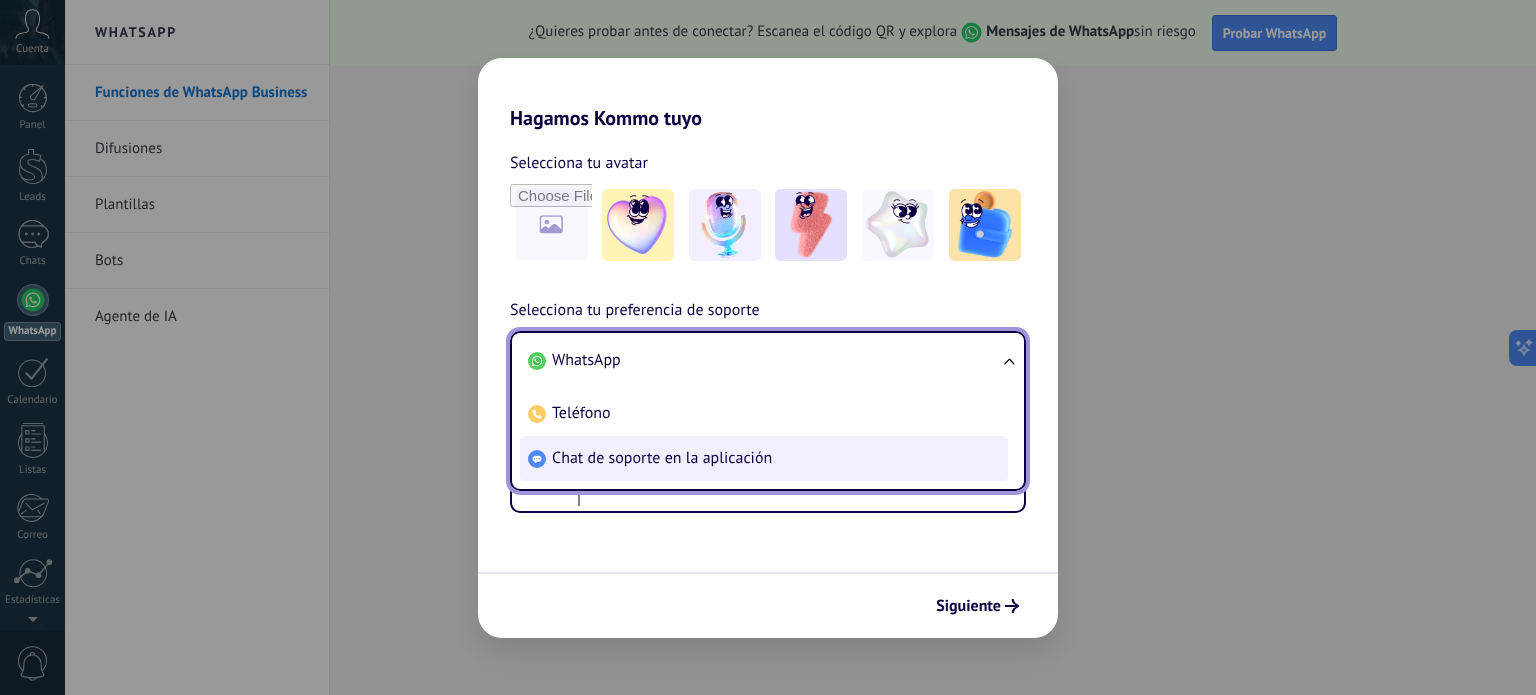 click on "Chat de soporte en la aplicación" at bounding box center [662, 458] 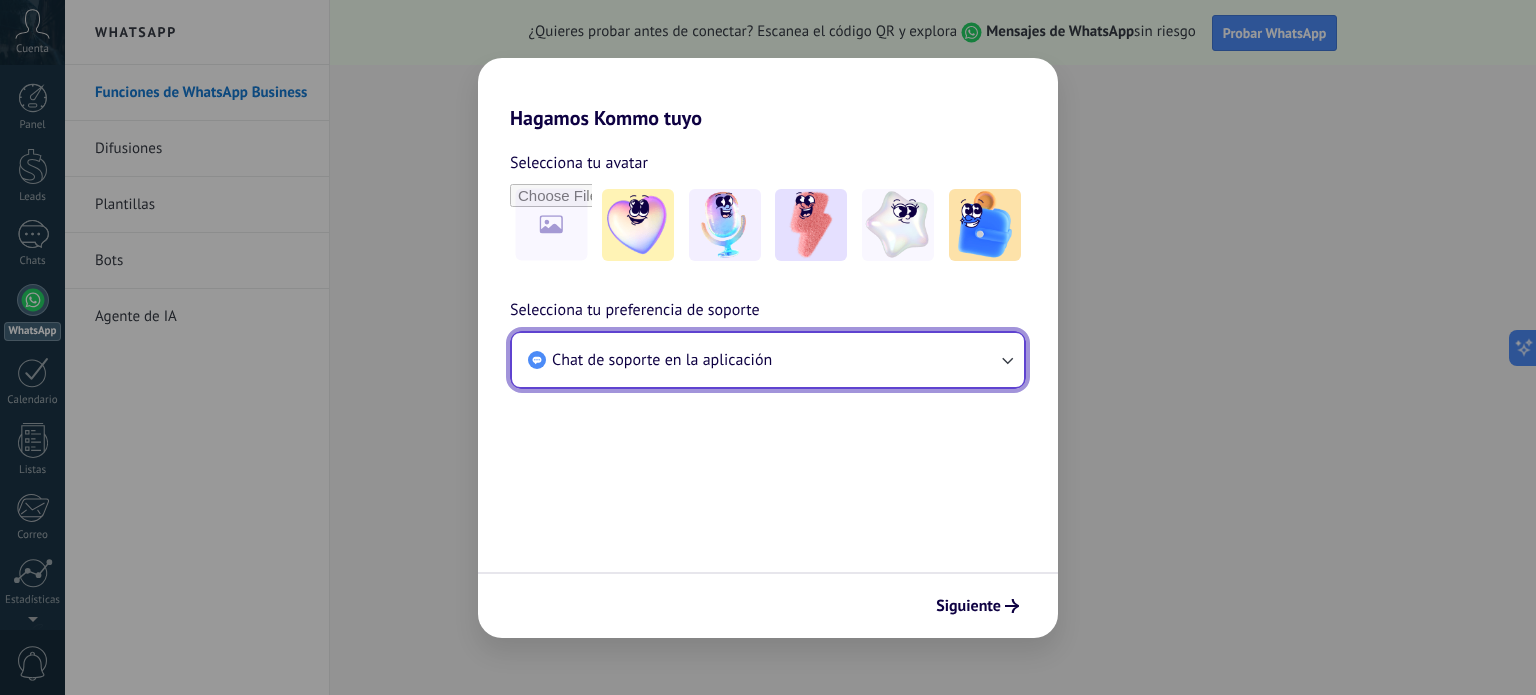 scroll, scrollTop: 0, scrollLeft: 0, axis: both 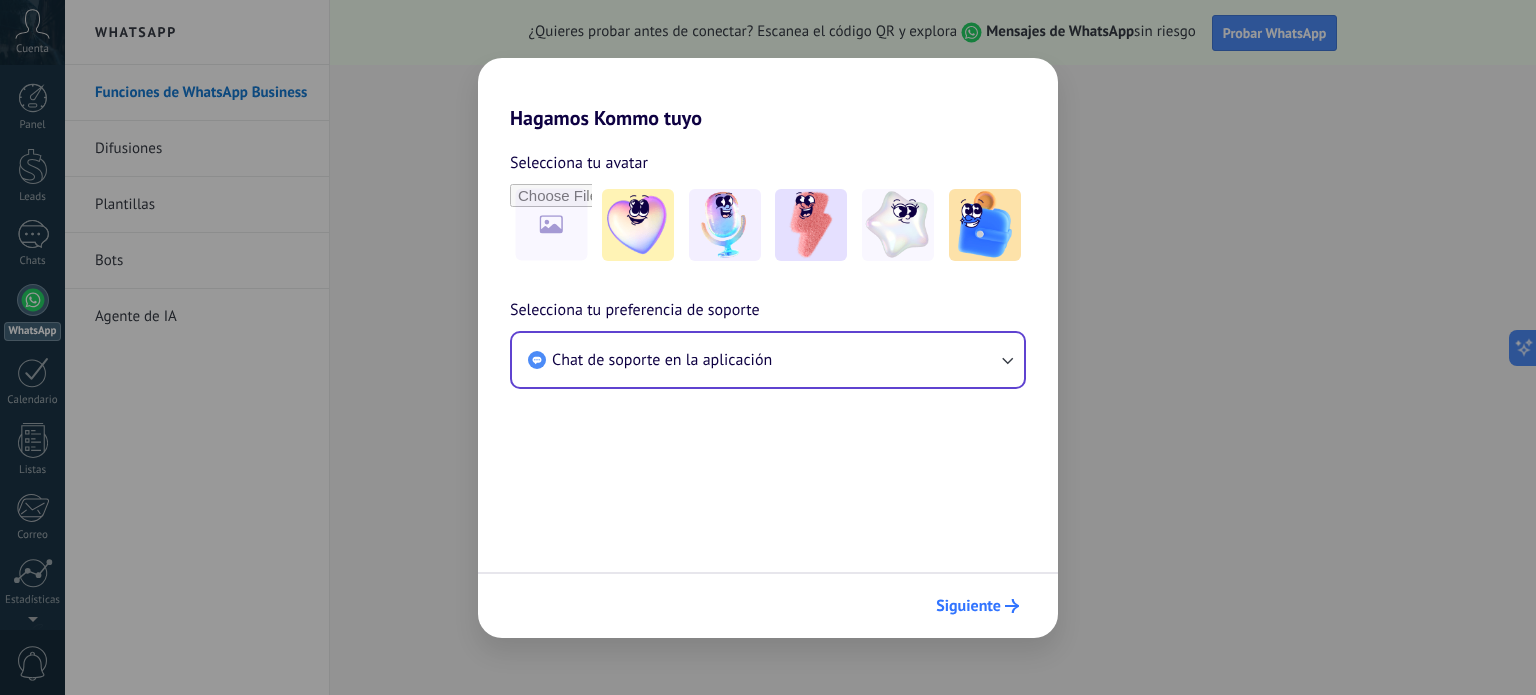 click on "Siguiente" at bounding box center [968, 606] 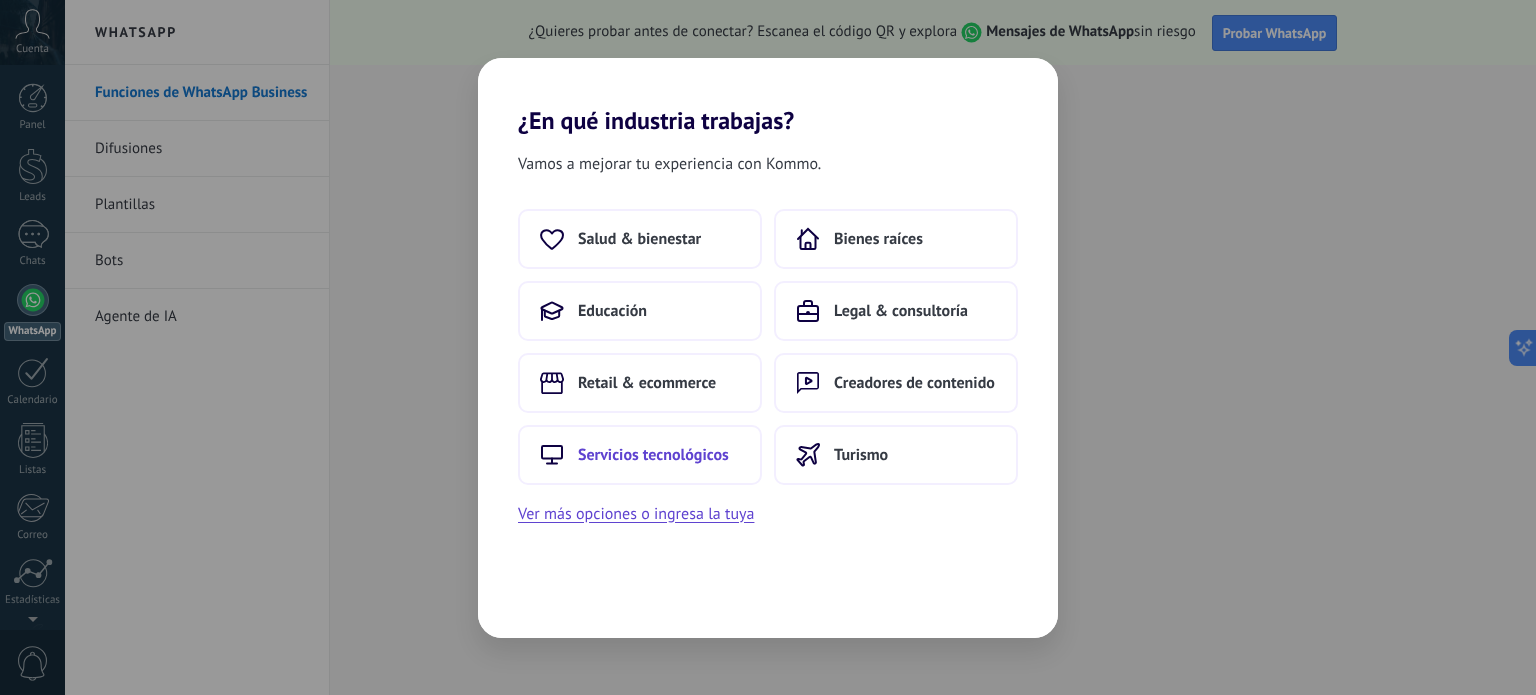 click on "Servicios tecnológicos" at bounding box center [653, 455] 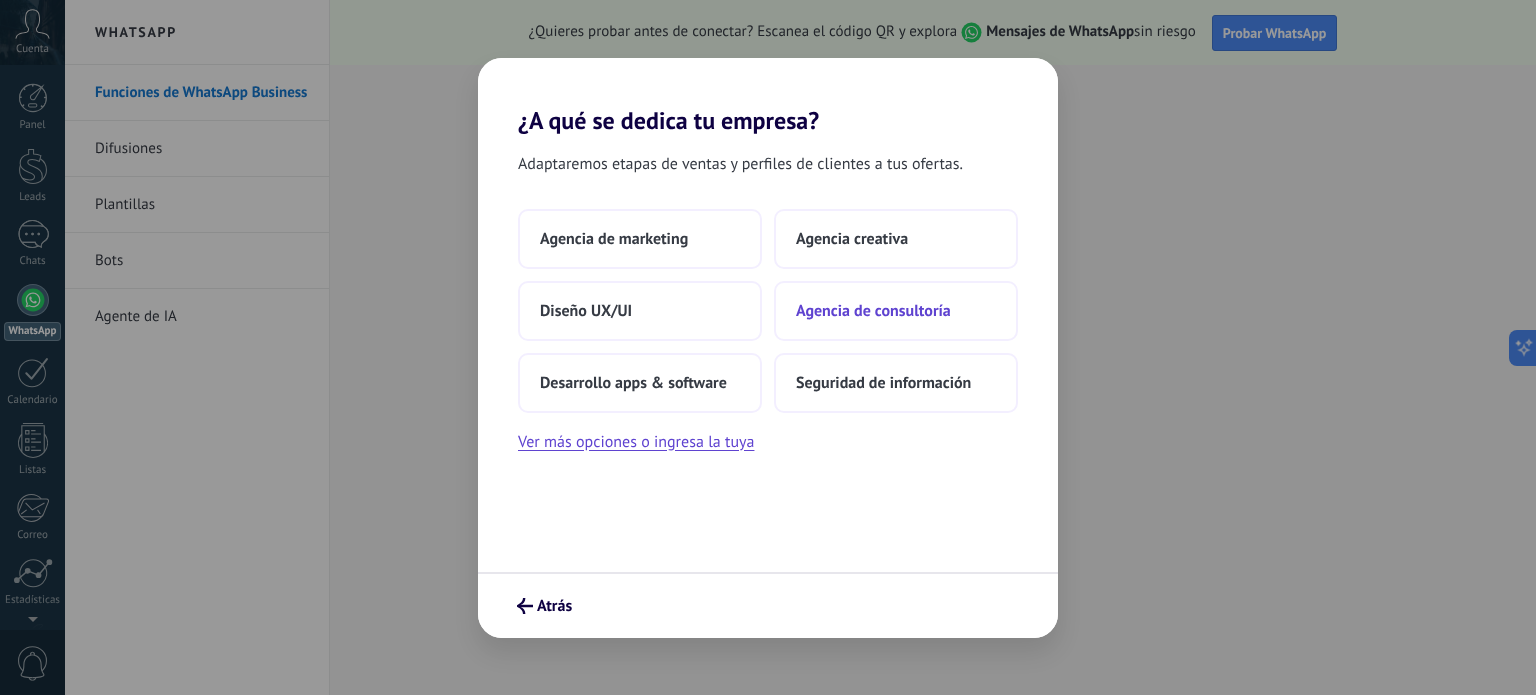 click on "Agencia de consultoría" at bounding box center (873, 311) 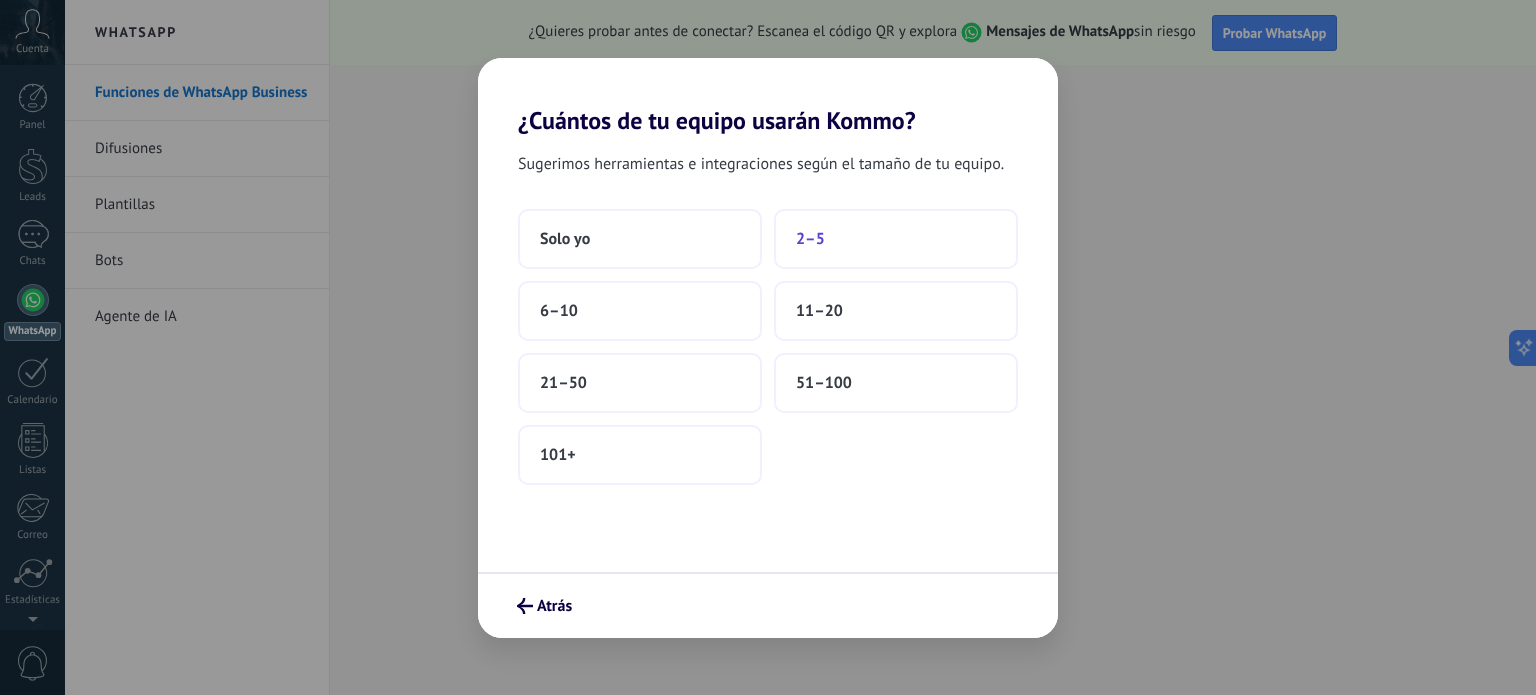 click on "2–5" at bounding box center [810, 239] 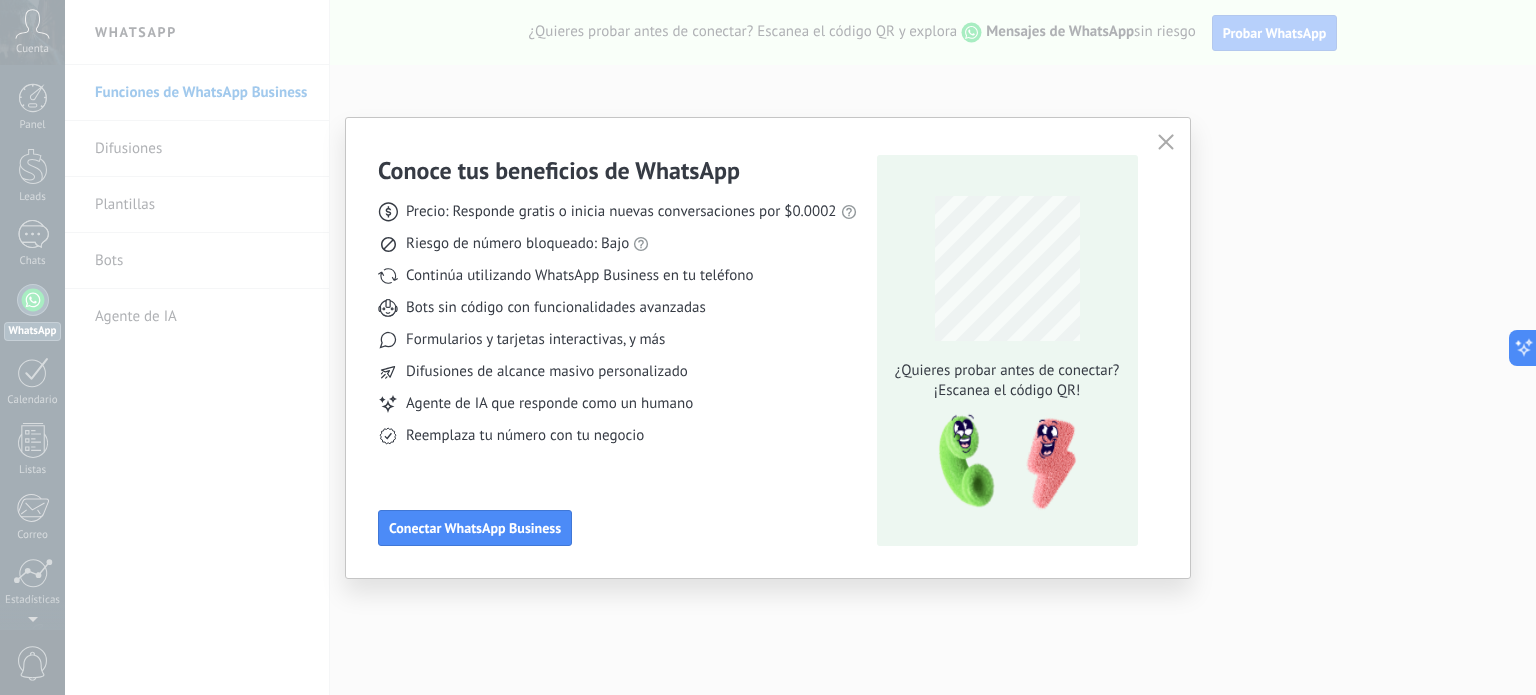 click at bounding box center (1166, 143) 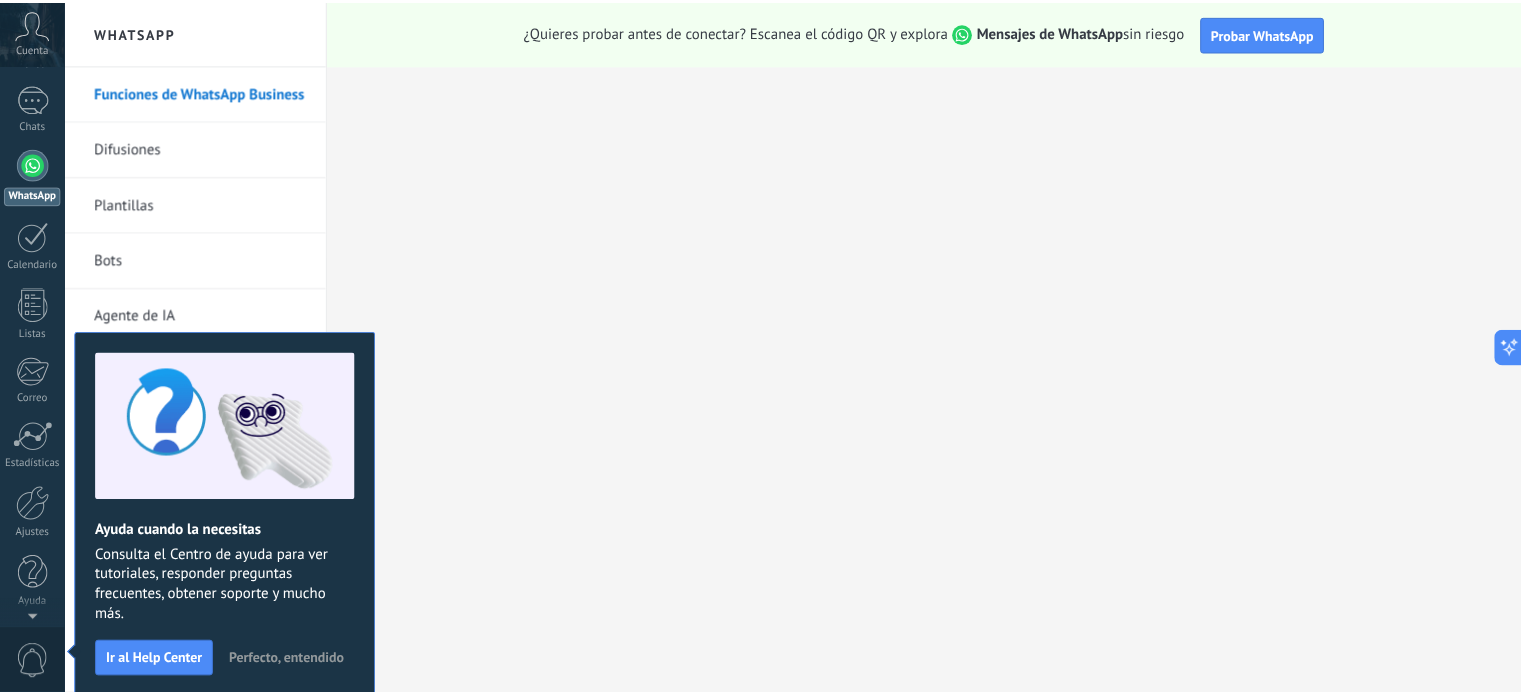 scroll, scrollTop: 0, scrollLeft: 0, axis: both 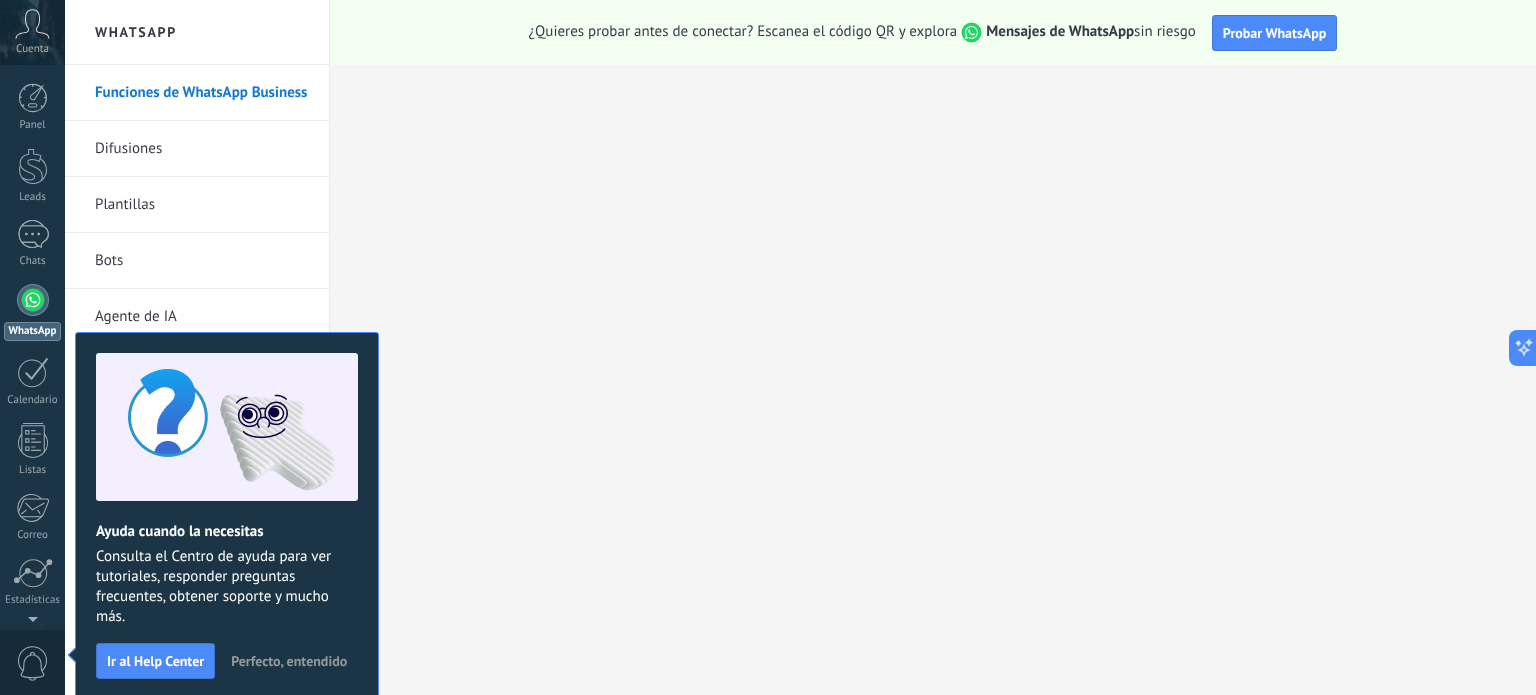 click on "Perfecto, entendido" at bounding box center [289, 661] 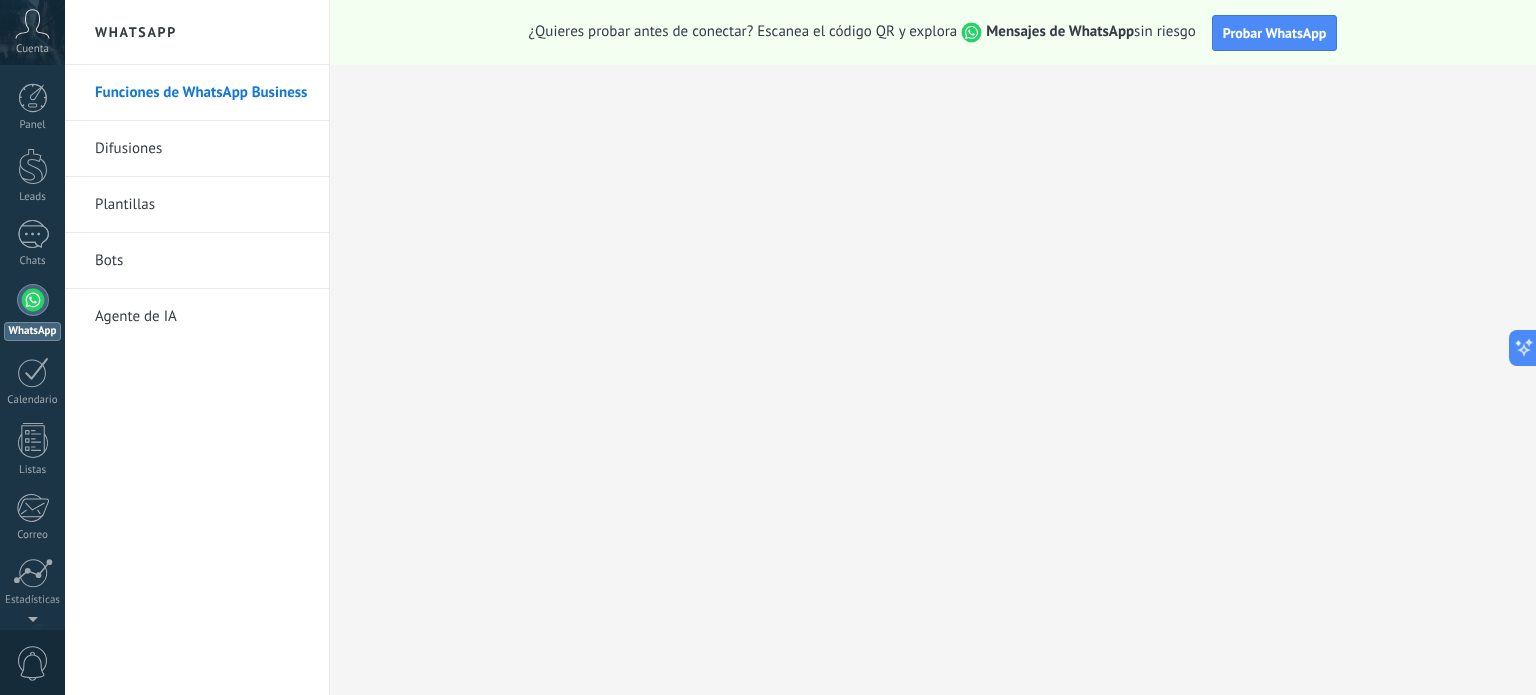 click on "Funciones de WhatsApp Business" at bounding box center [202, 93] 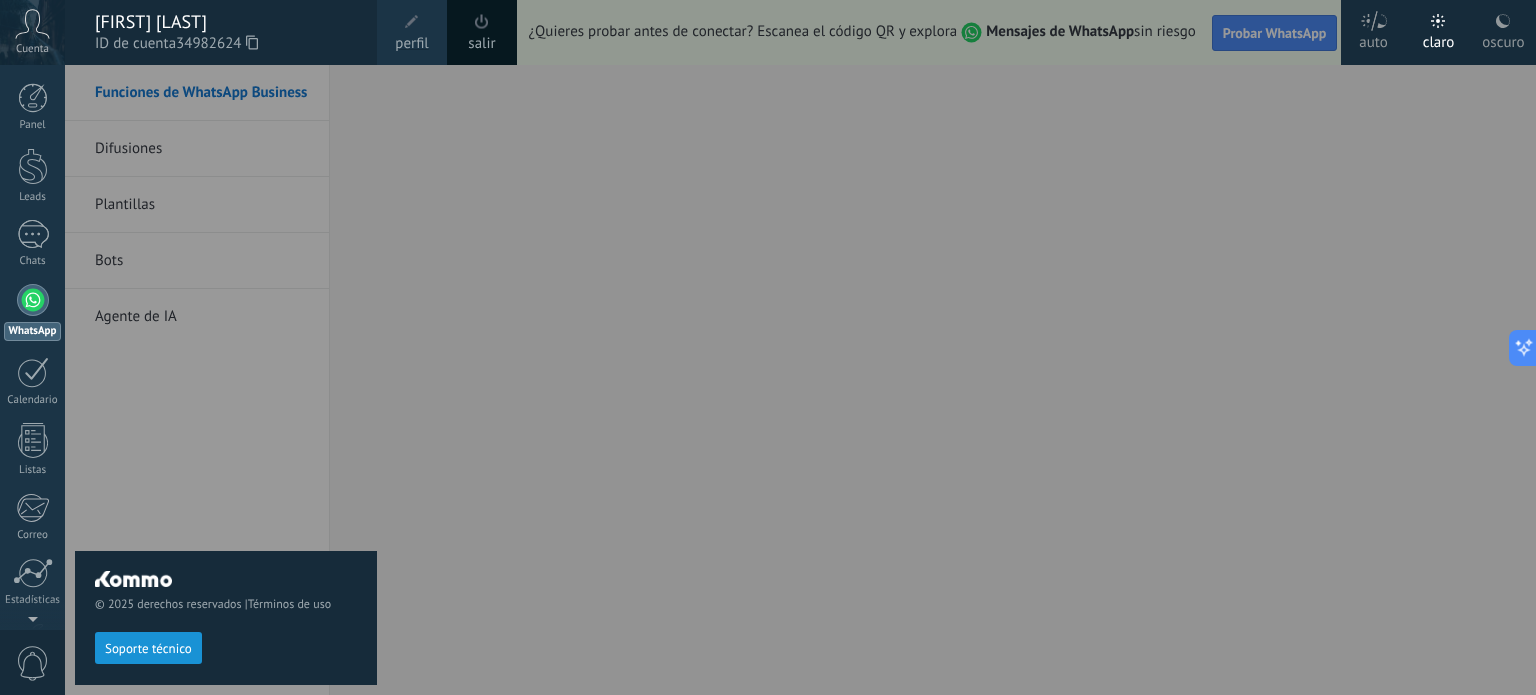 click on "oscuro" at bounding box center [1503, 39] 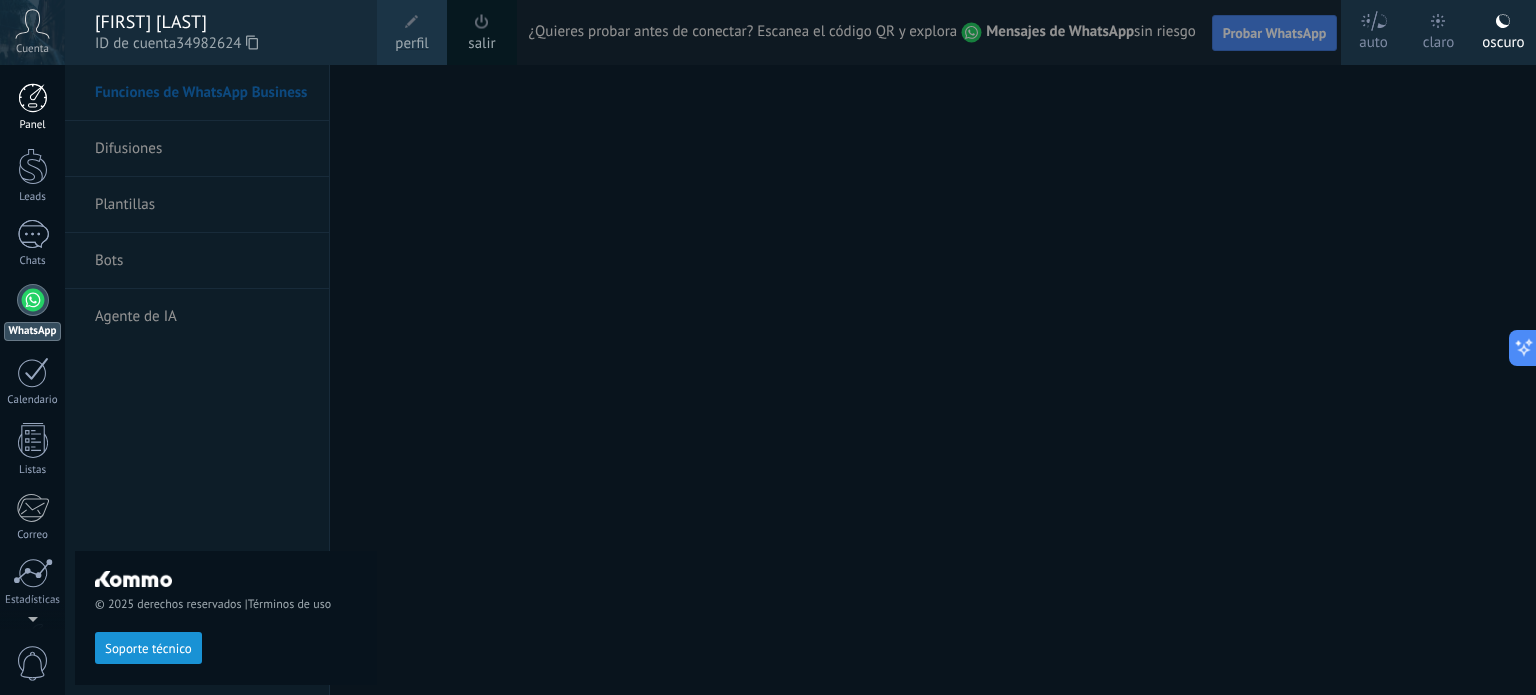click on "Panel" at bounding box center [32, 107] 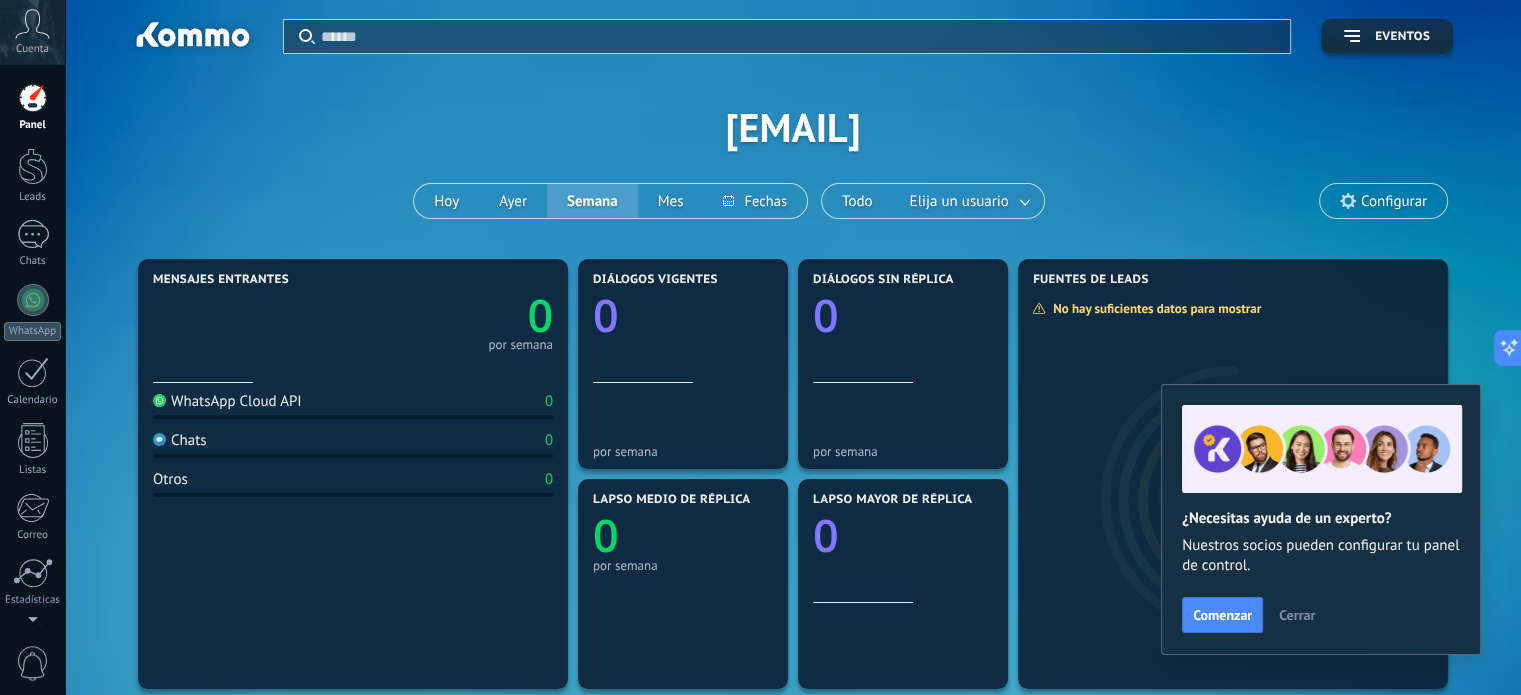 click on "Cerrar" at bounding box center (1297, 615) 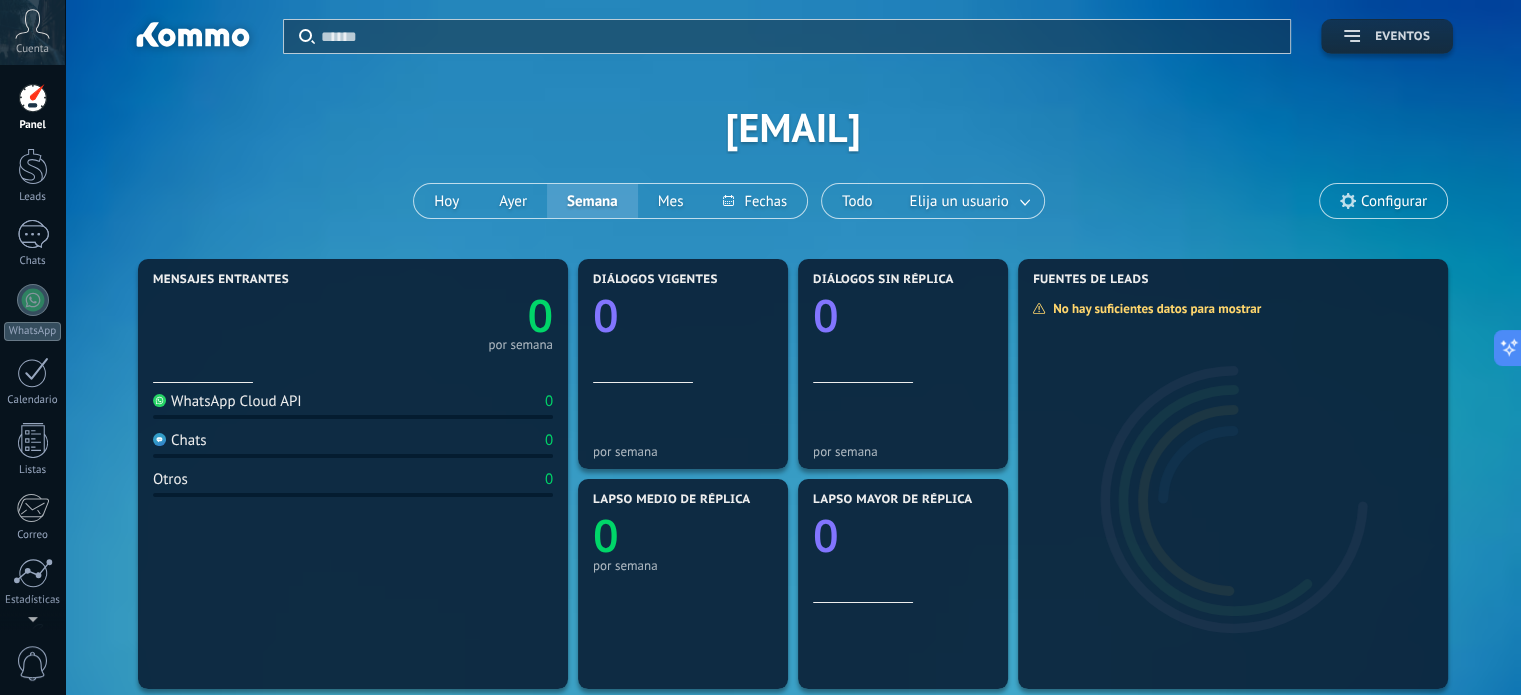 click on "Eventos" at bounding box center [1402, 37] 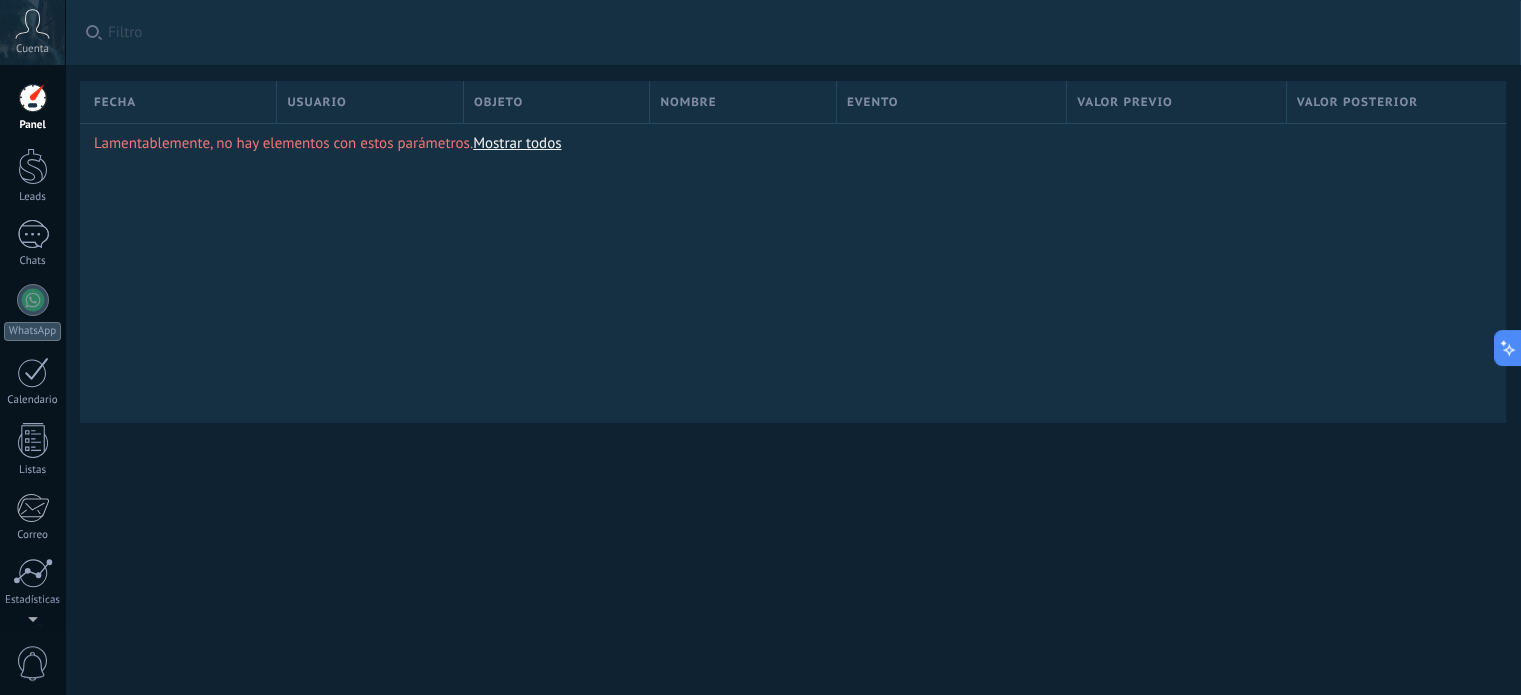 click at bounding box center [33, 98] 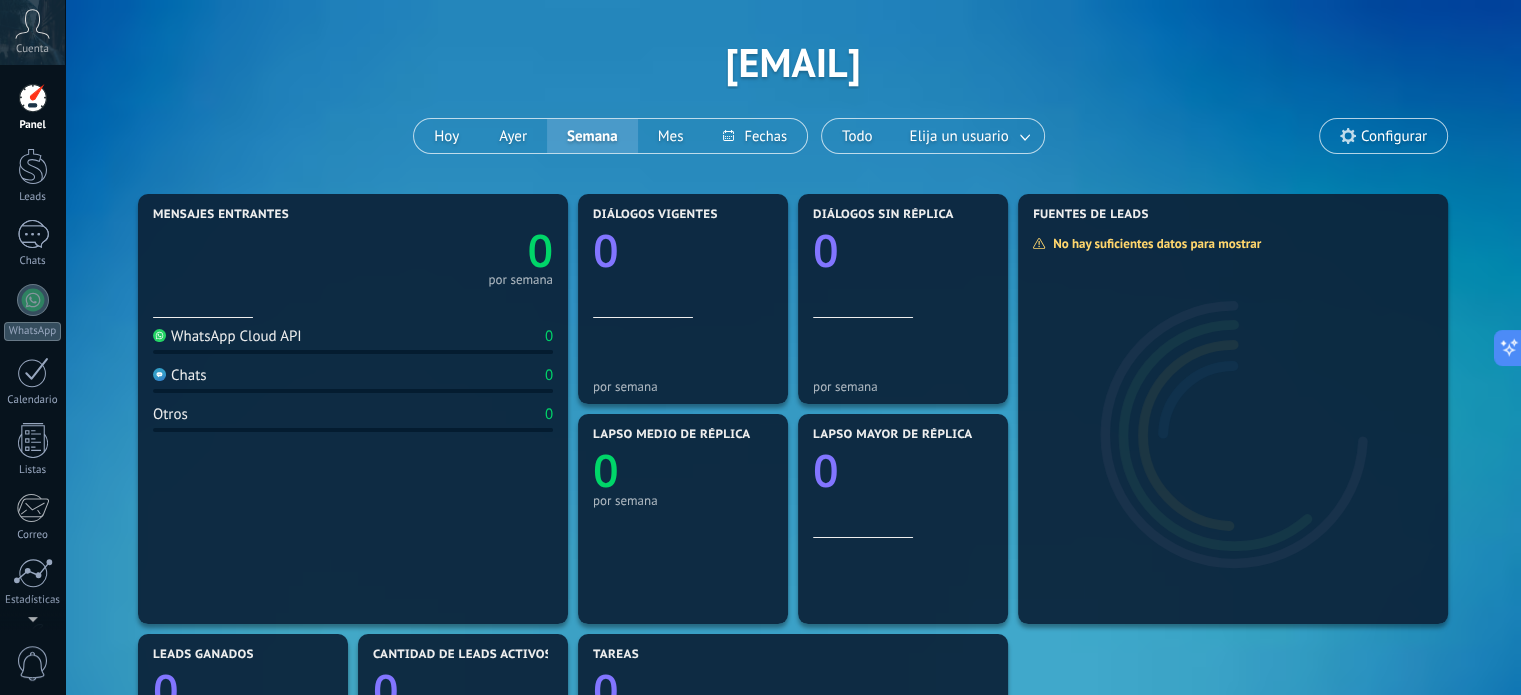 scroll, scrollTop: 100, scrollLeft: 0, axis: vertical 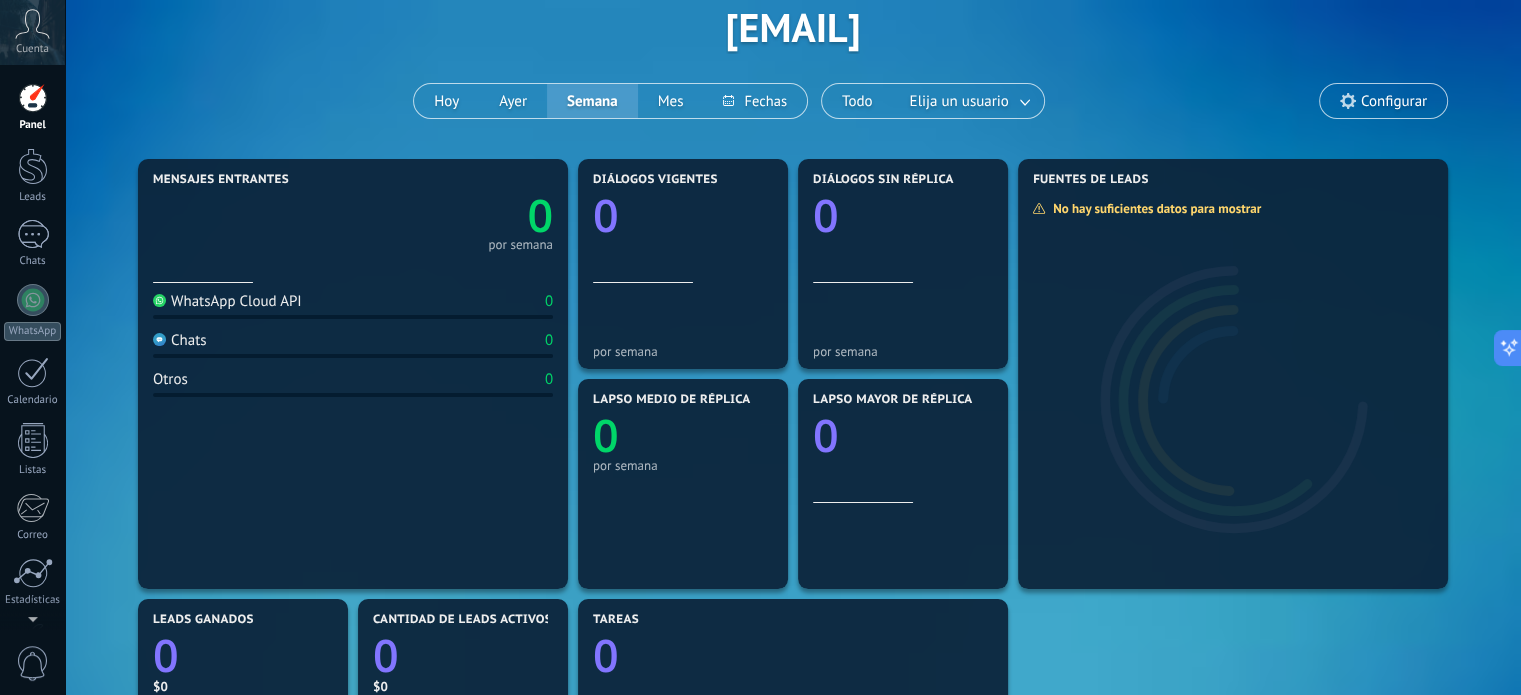 click on "Aplicar Eventos [EMAIL] Hoy Ayer Semana Mes Todo Elija un usuario Configurar" at bounding box center (793, 27) 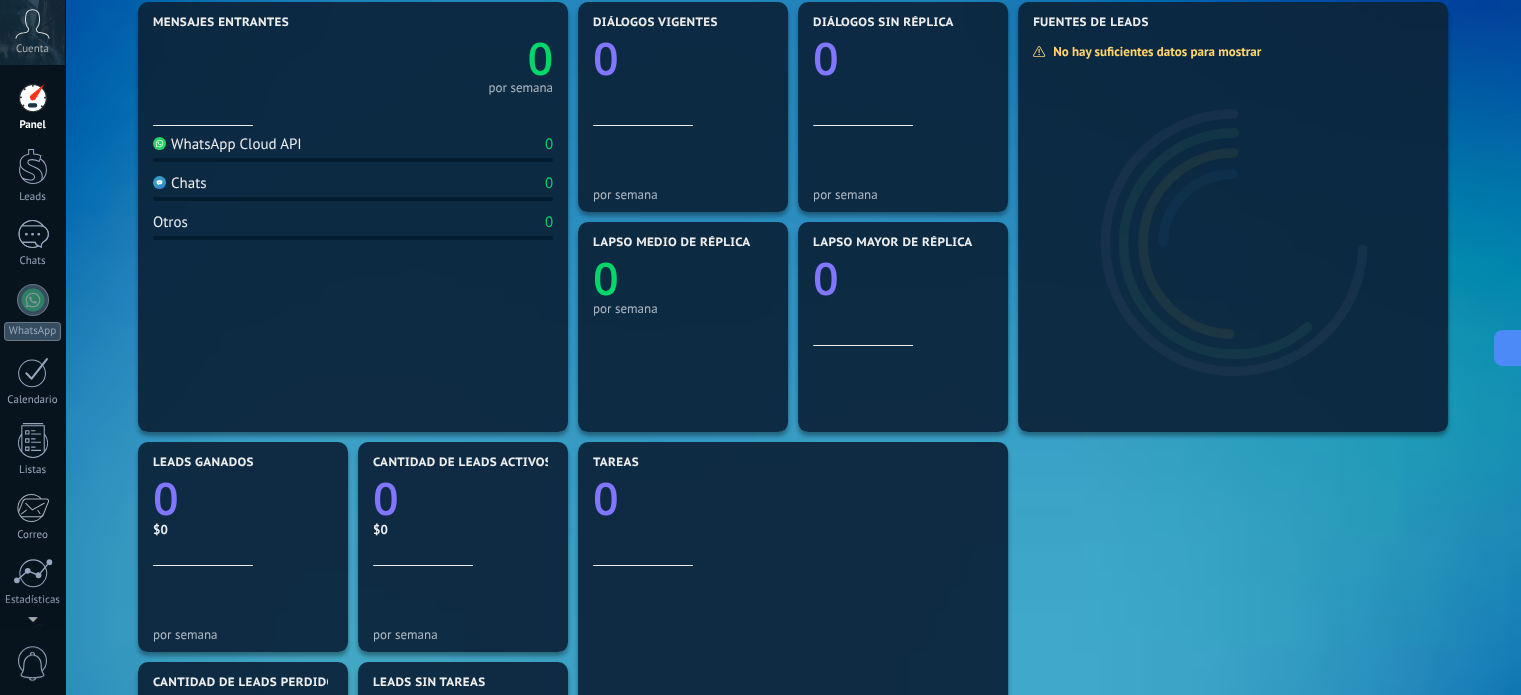 scroll, scrollTop: 100, scrollLeft: 0, axis: vertical 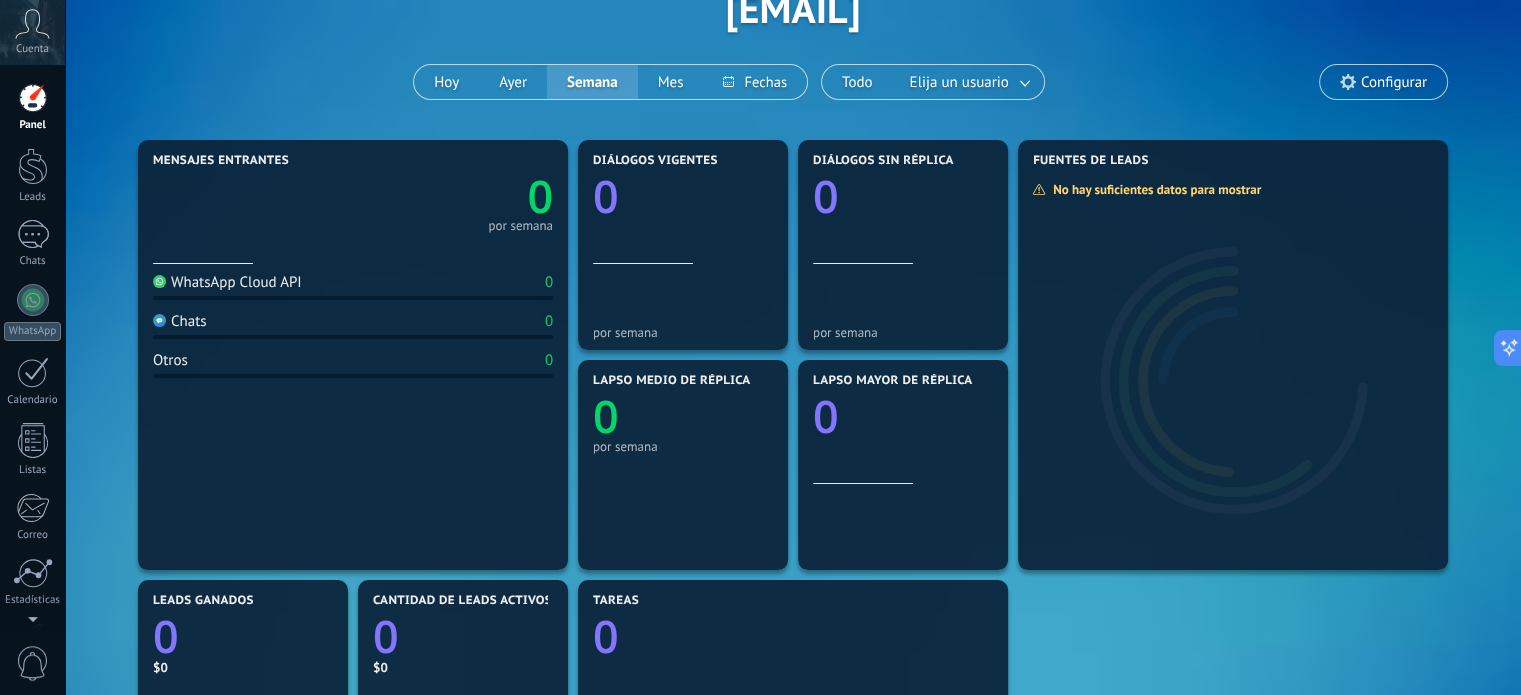 click on "Configurar" at bounding box center [1394, 82] 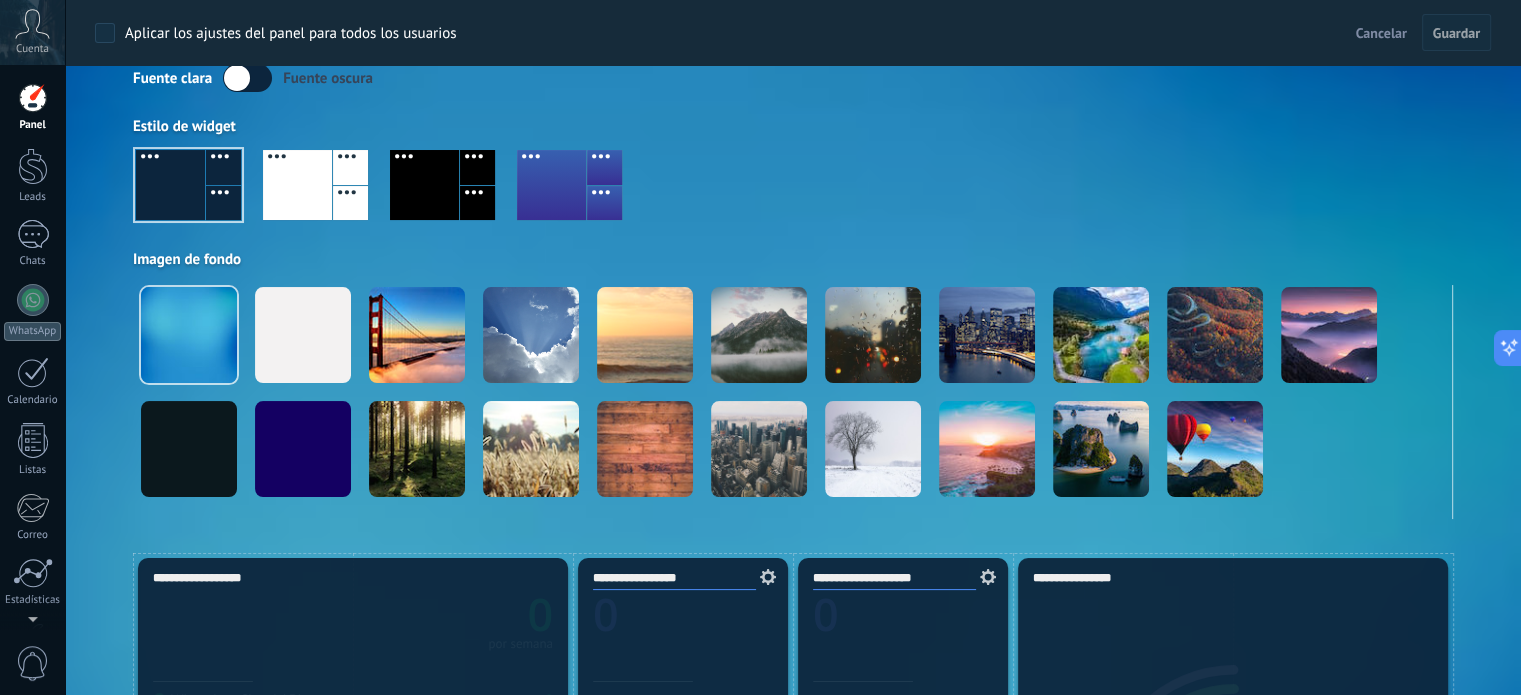 click at bounding box center (424, 185) 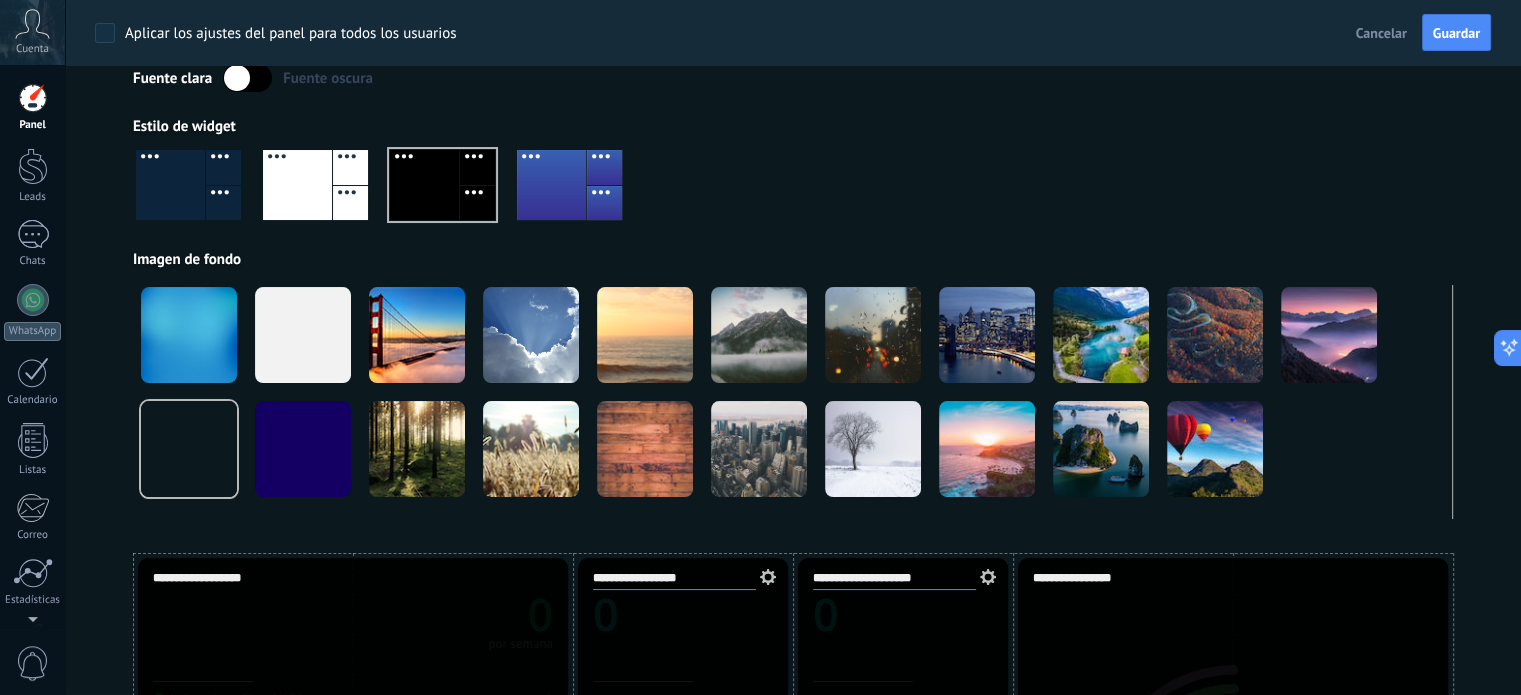 click at bounding box center [247, 78] 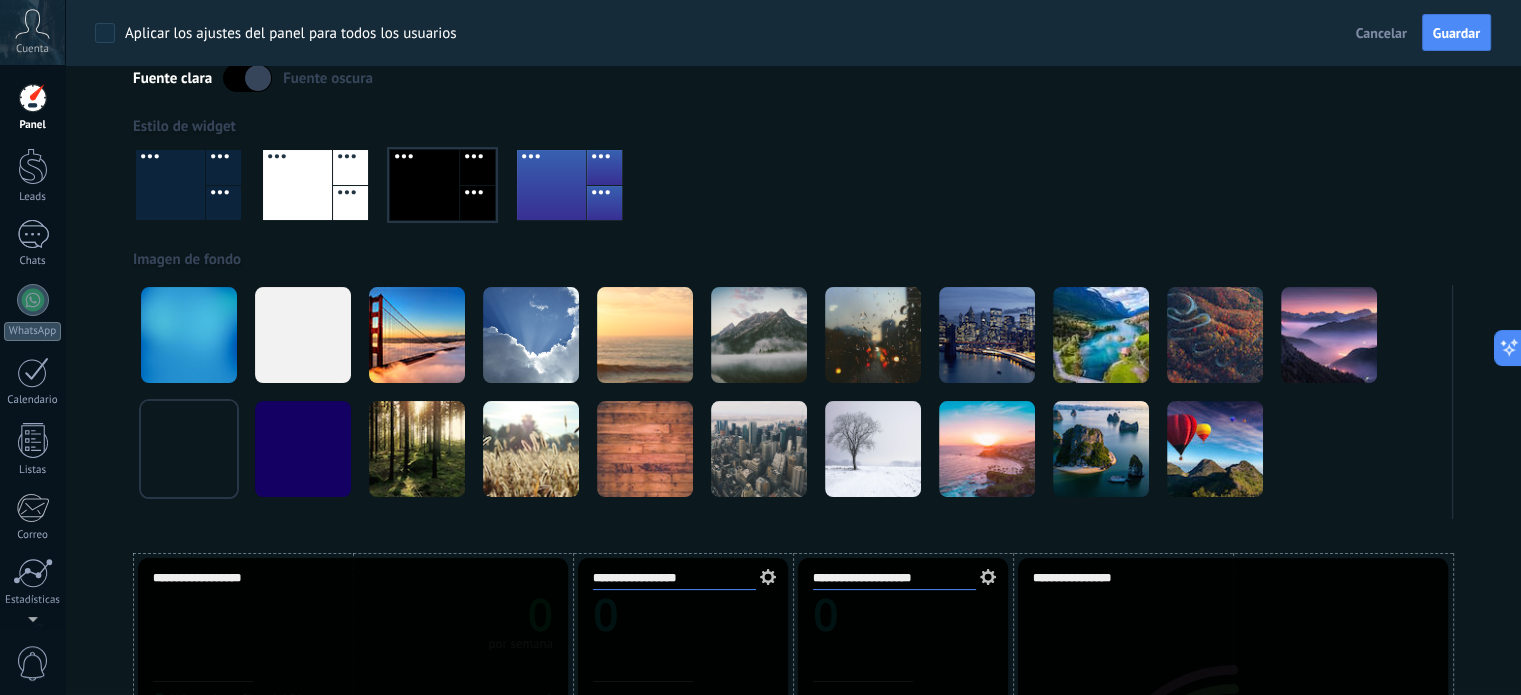 click at bounding box center [247, 78] 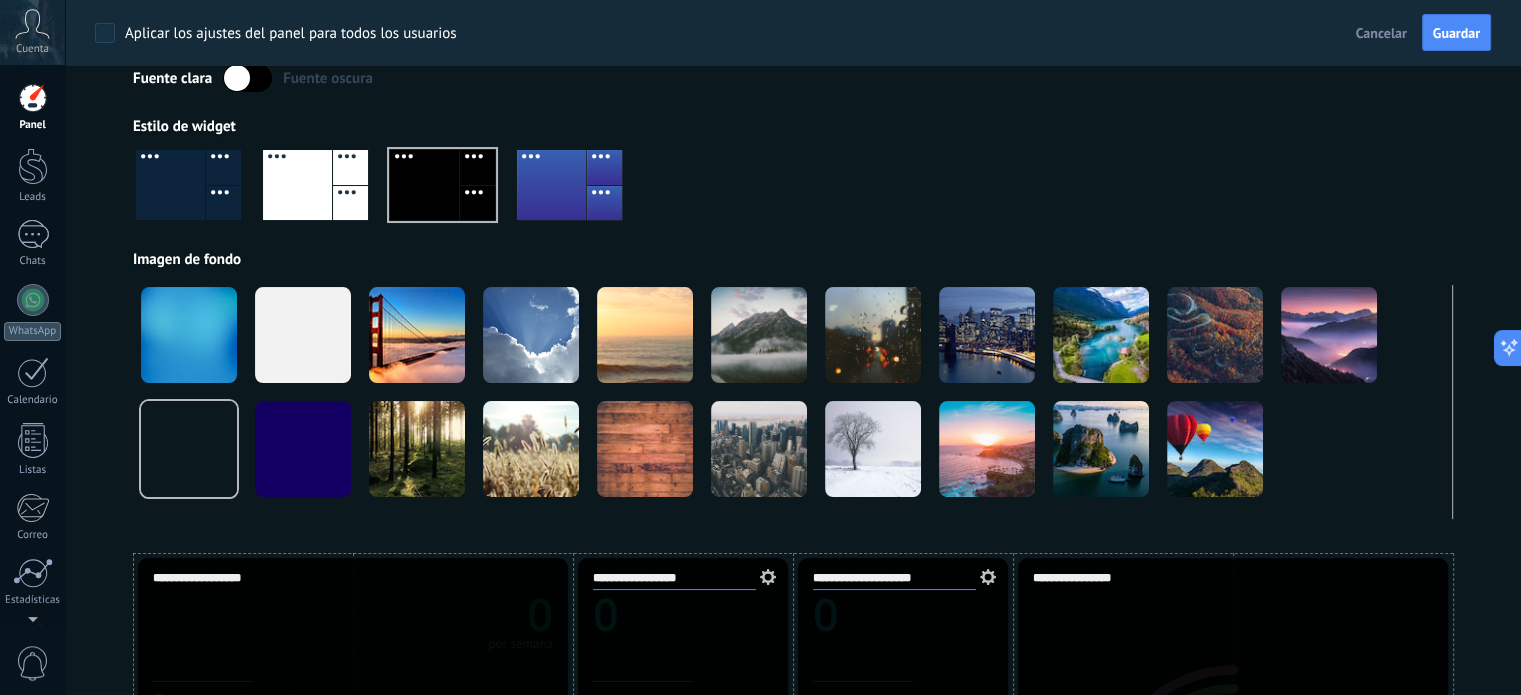 click at bounding box center (247, 78) 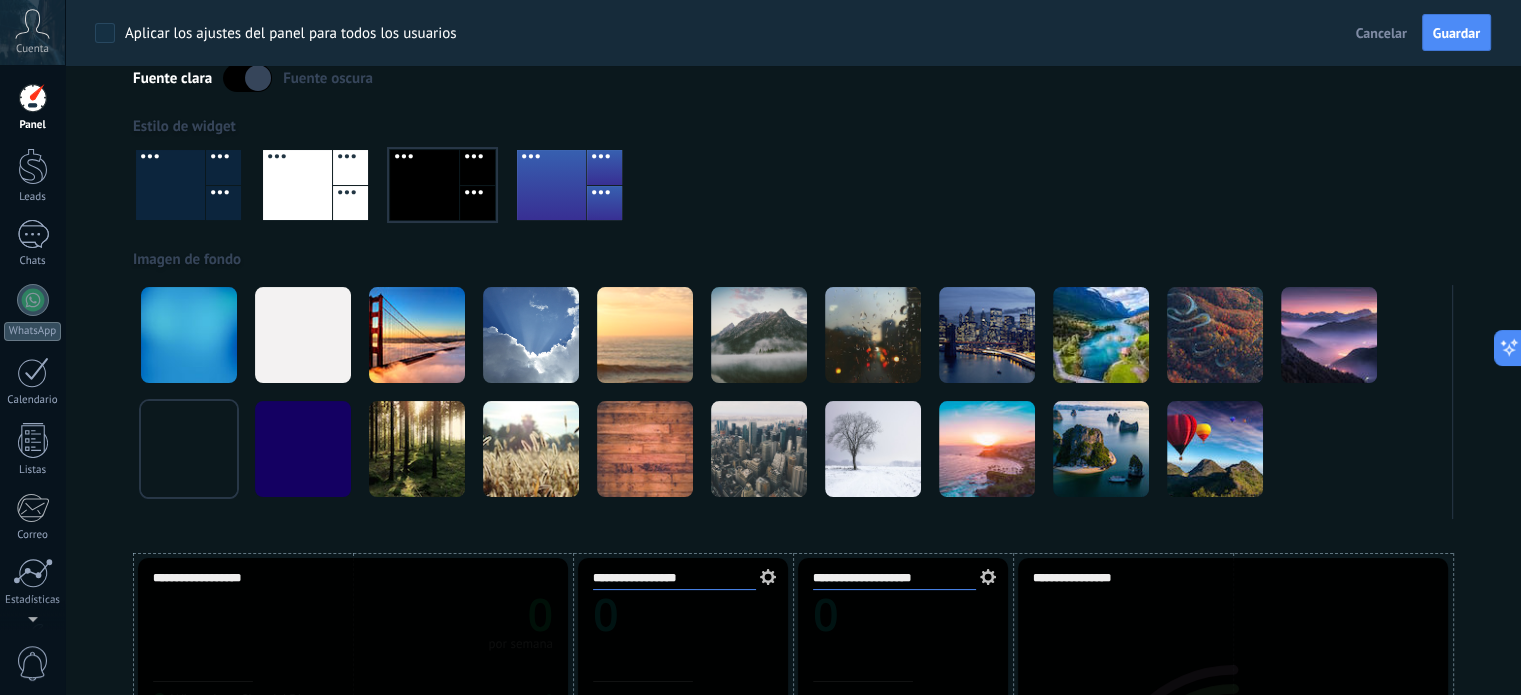 click at bounding box center (247, 78) 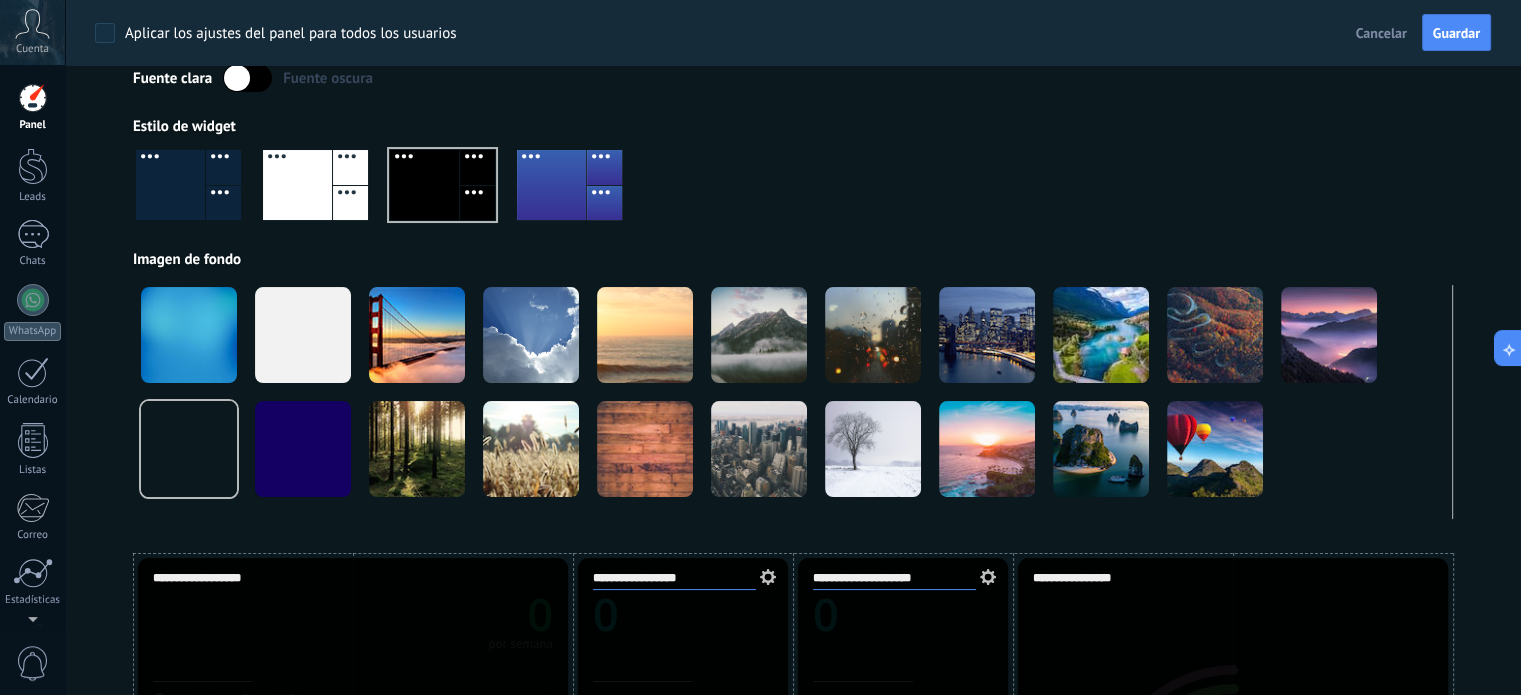 click at bounding box center [551, 185] 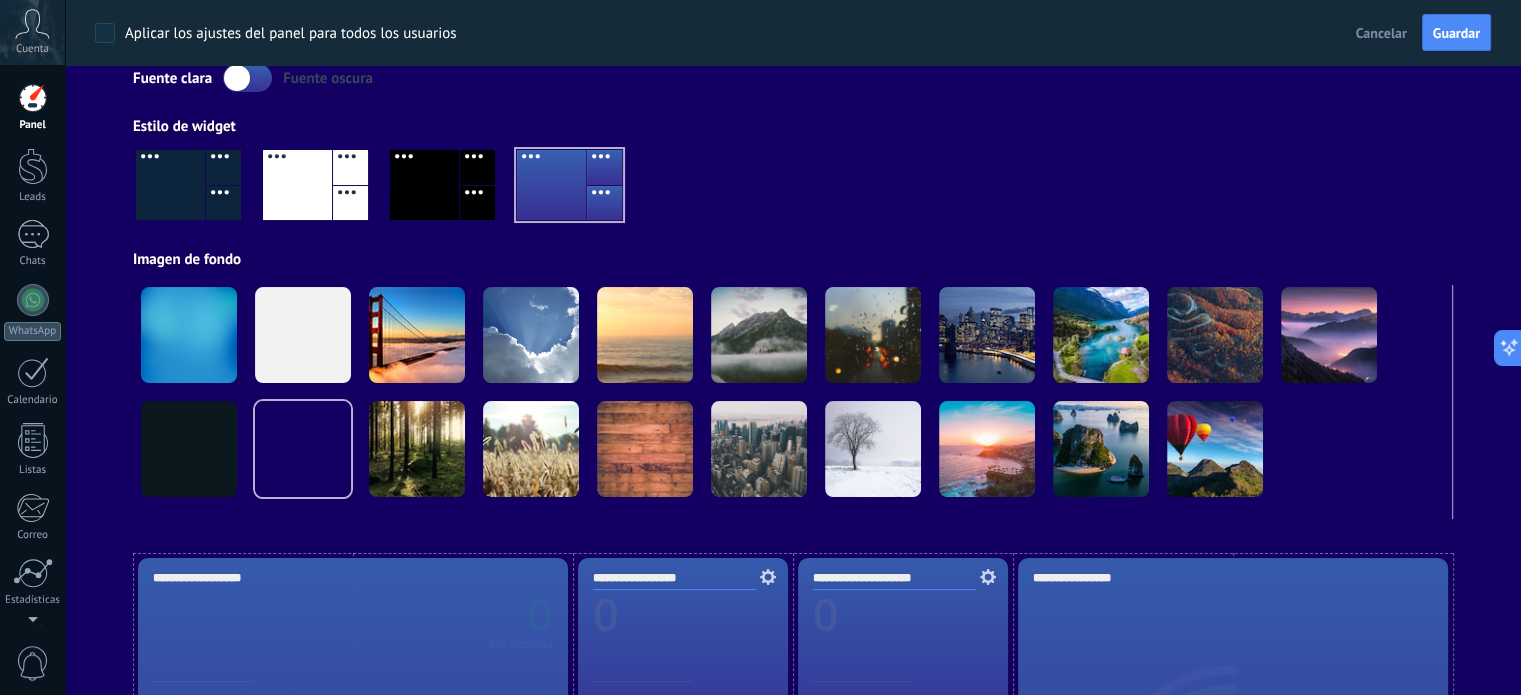 click at bounding box center (297, 185) 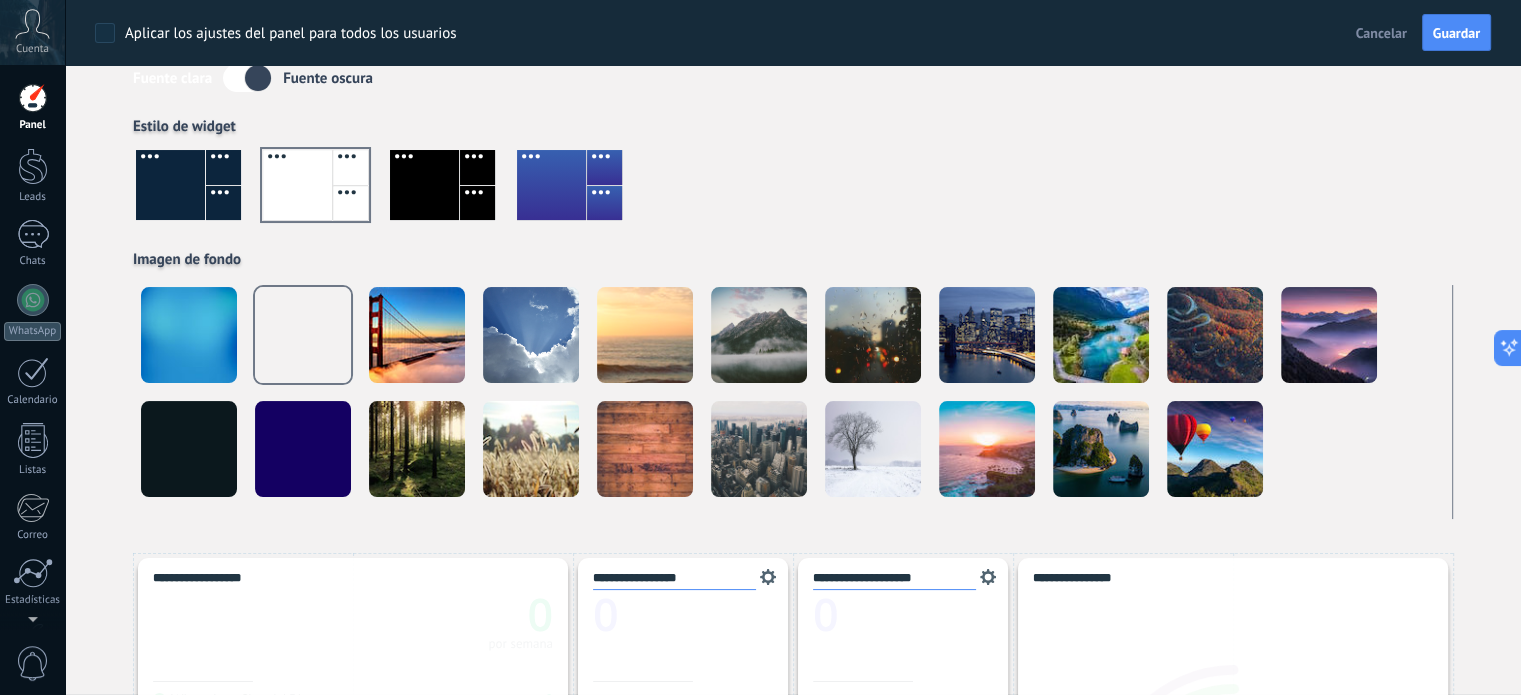 click at bounding box center [170, 185] 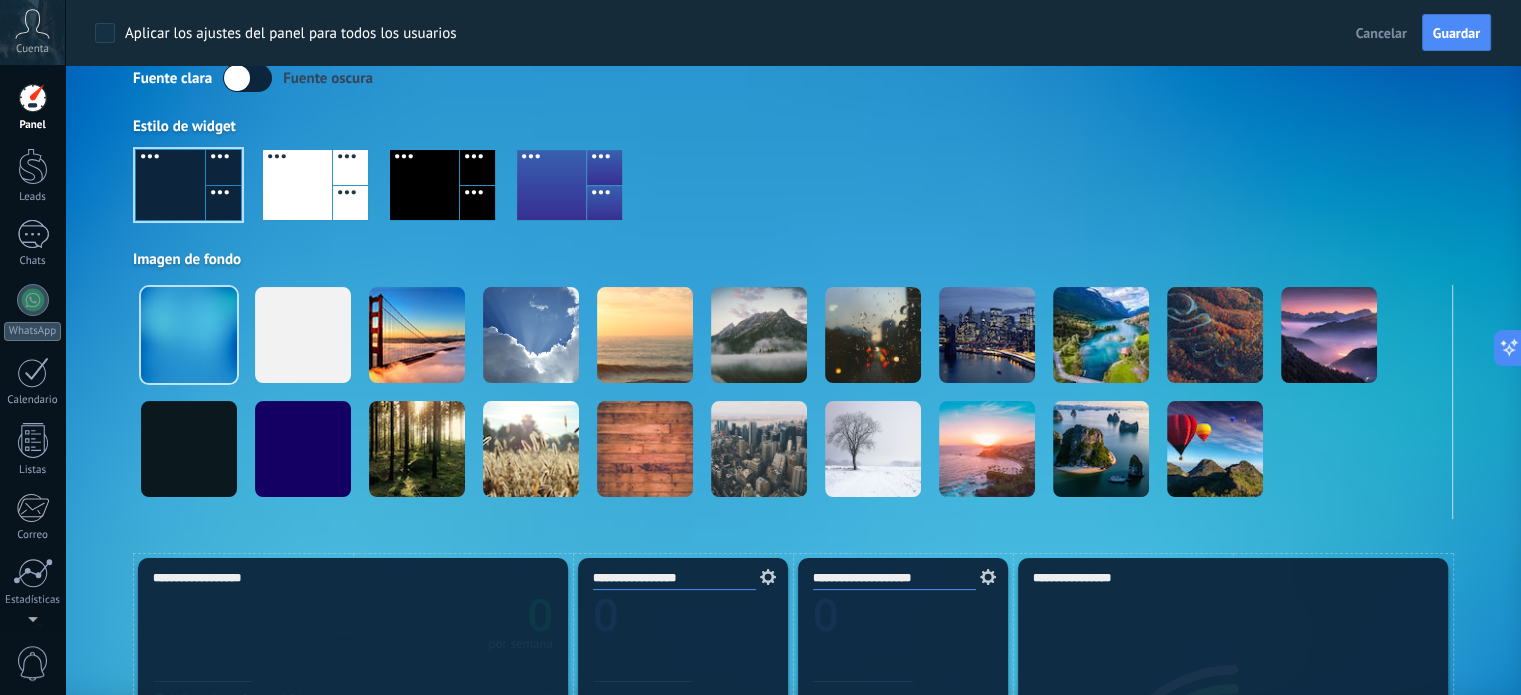 click at bounding box center (424, 185) 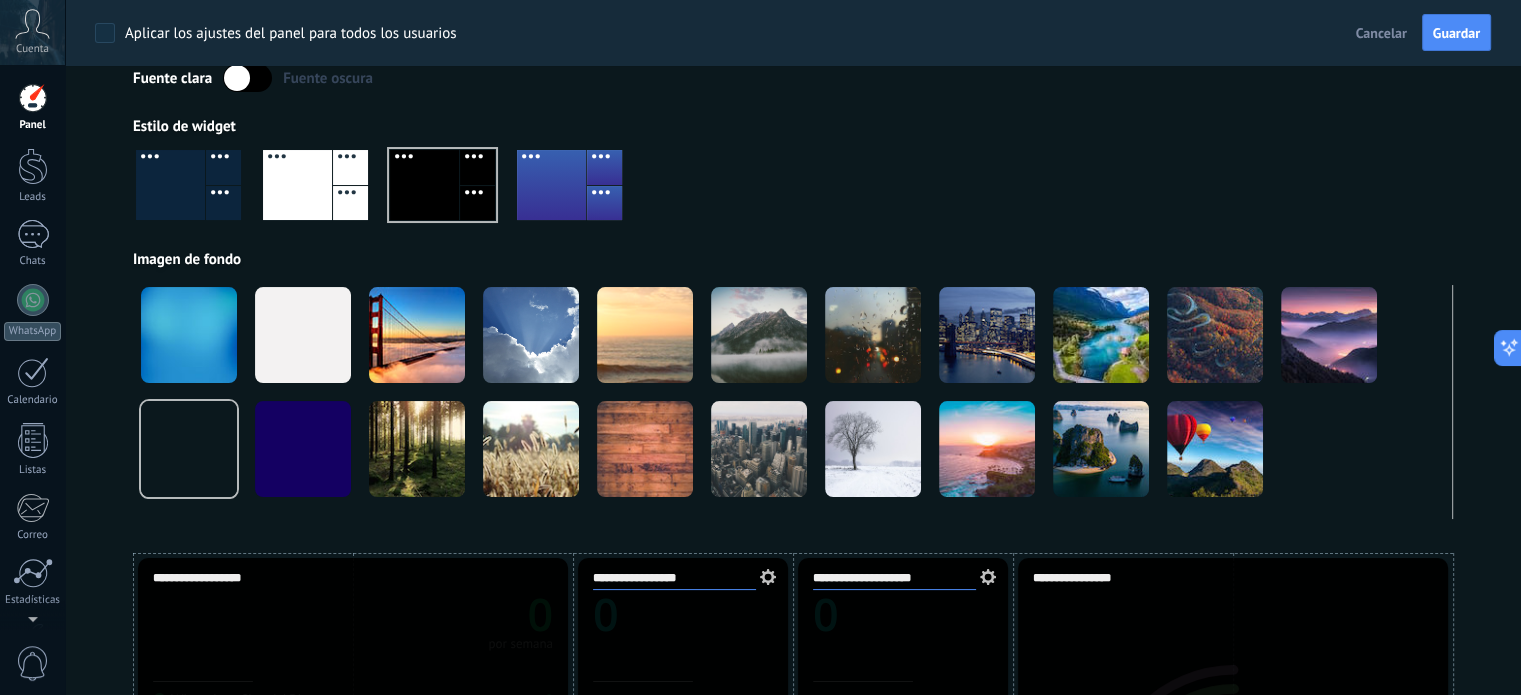 click at bounding box center [170, 185] 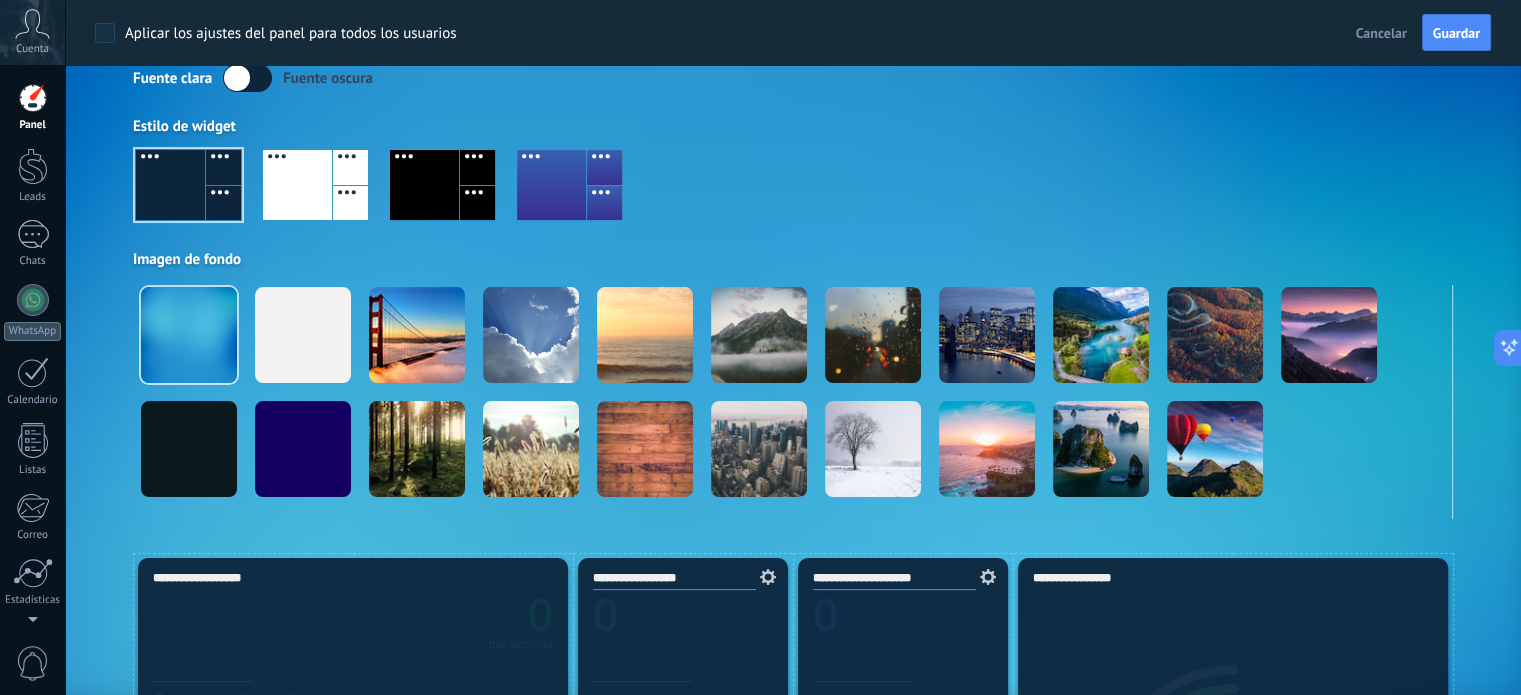 click at bounding box center [247, 78] 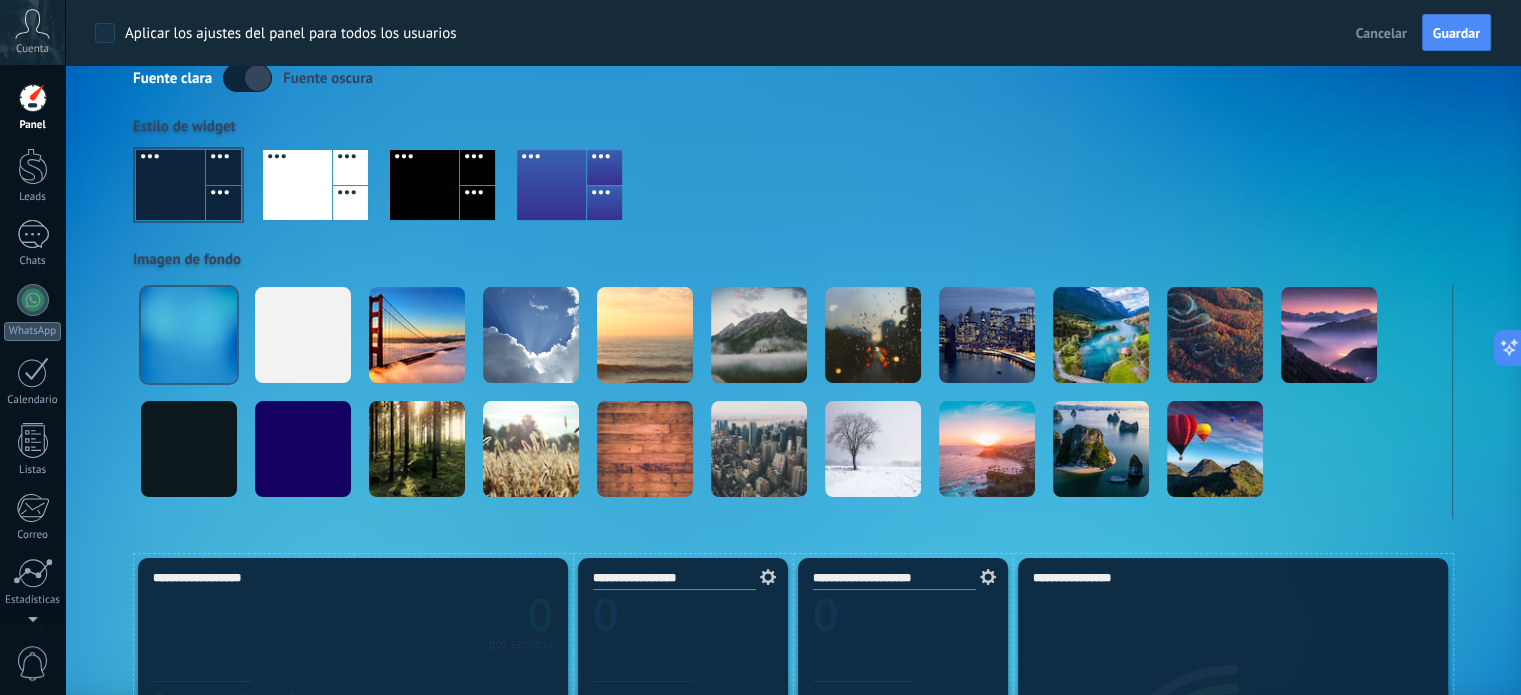 click at bounding box center [247, 78] 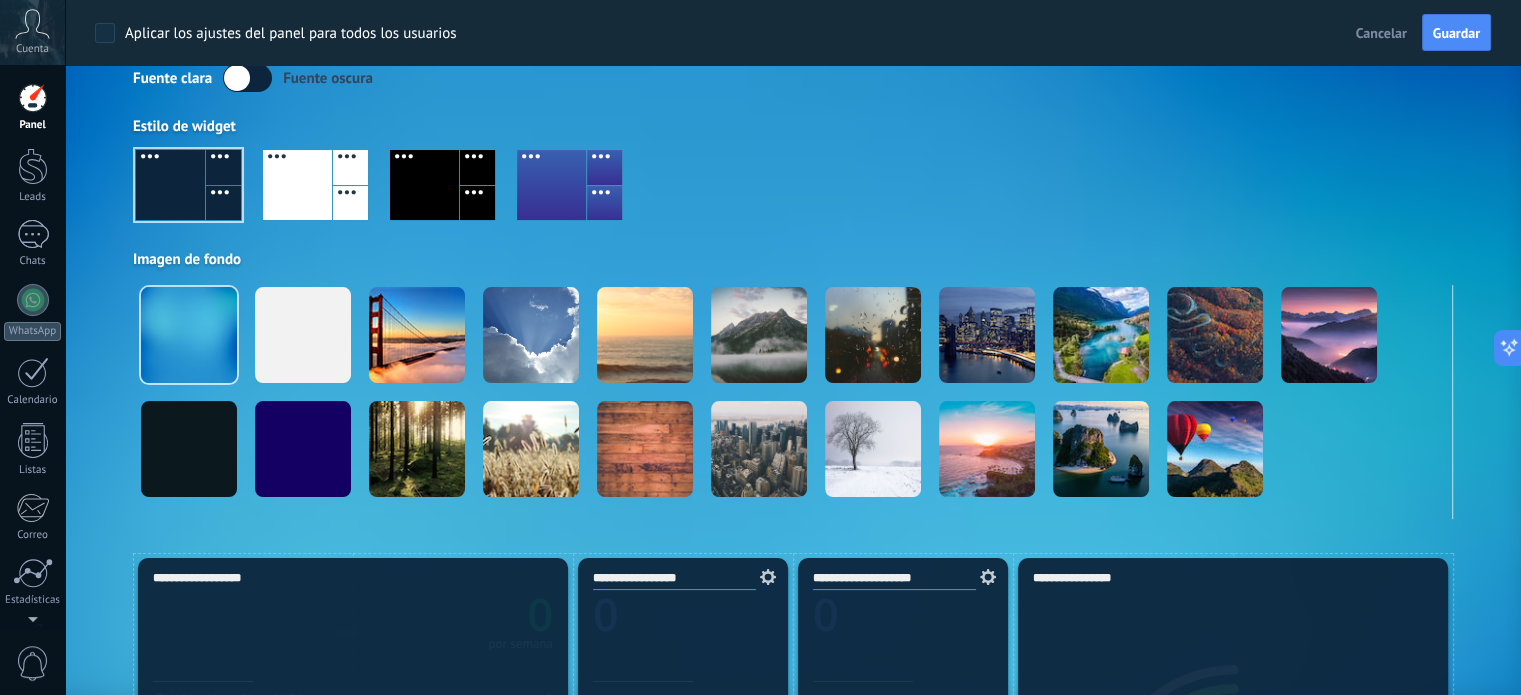 click at bounding box center [793, 193] 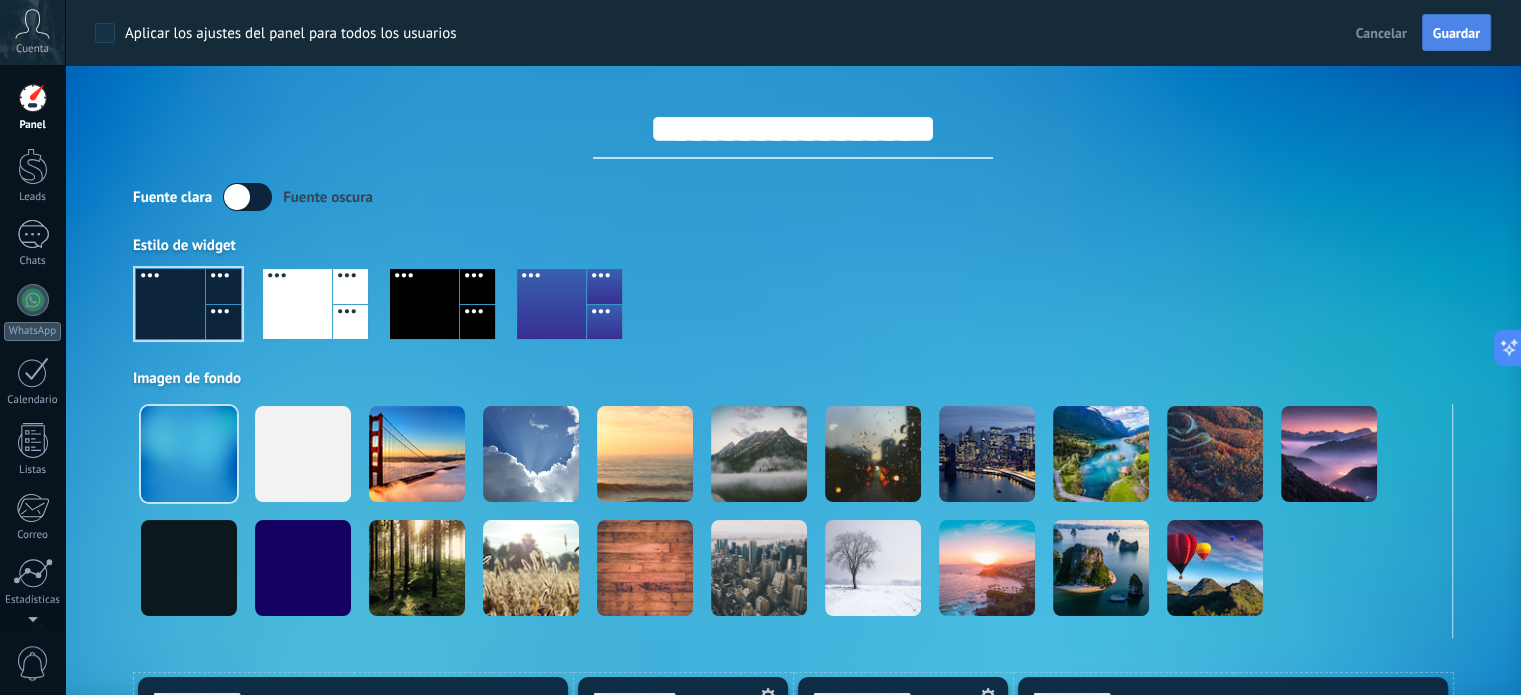 click on "Guardar" at bounding box center [1456, 33] 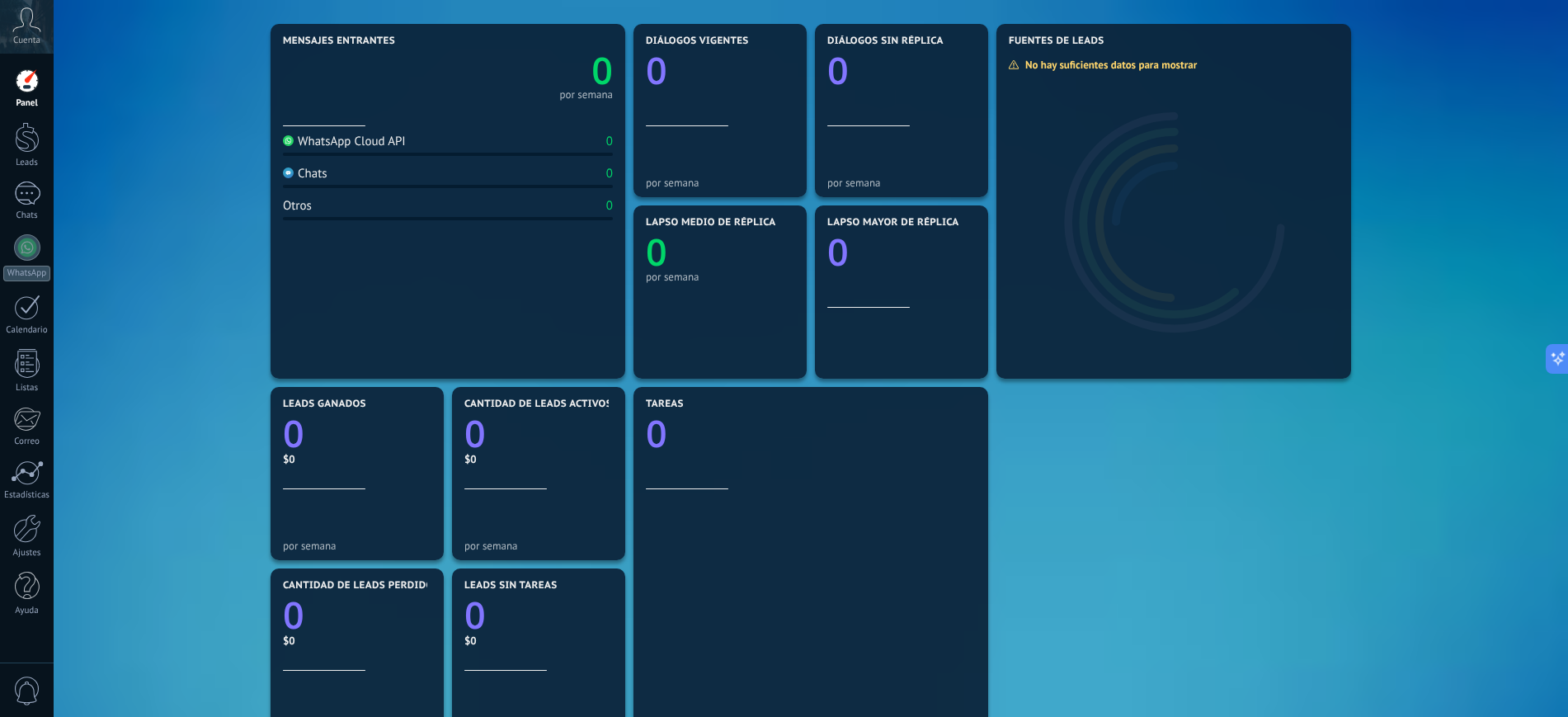 scroll, scrollTop: 153, scrollLeft: 0, axis: vertical 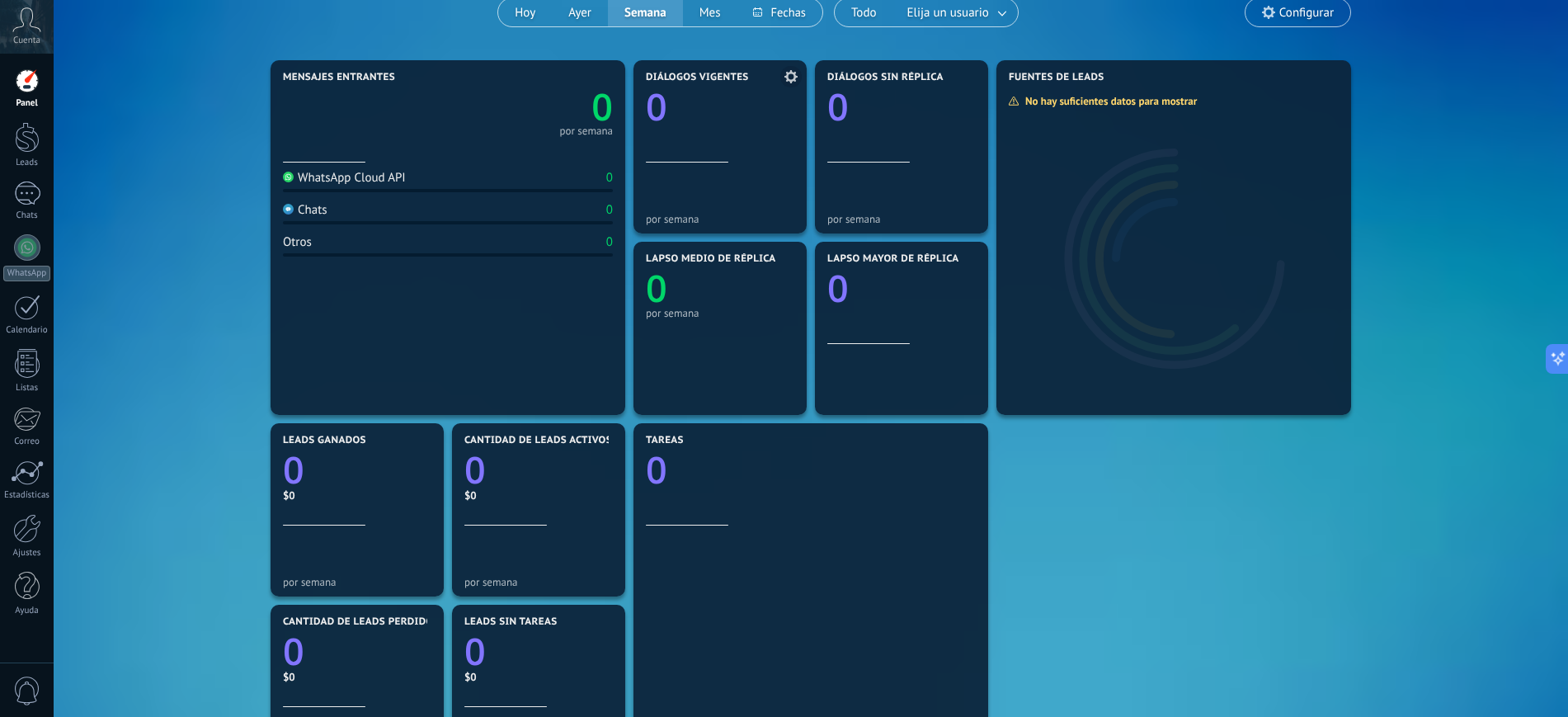 click 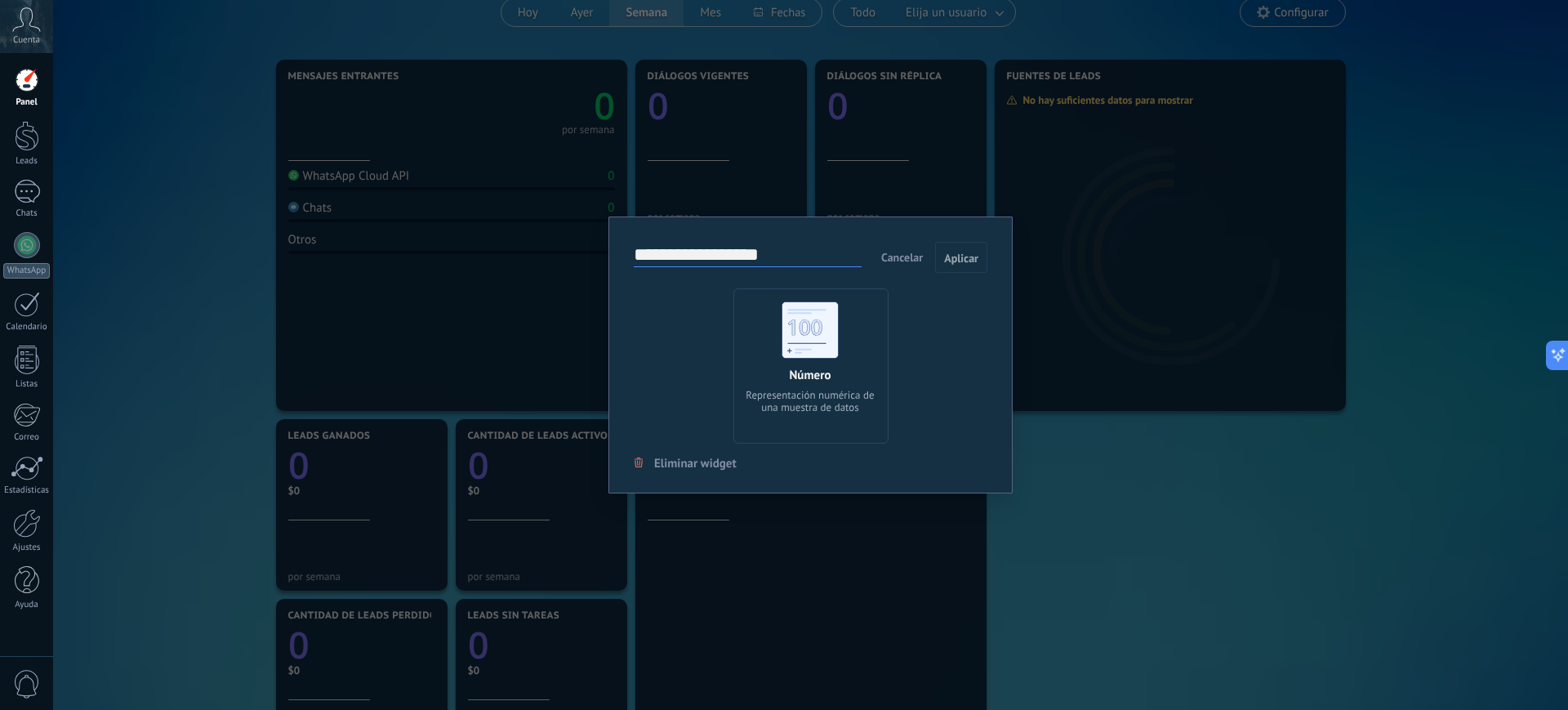 click on "Número Representación numérica de una muestra de datos" at bounding box center [811, 366] 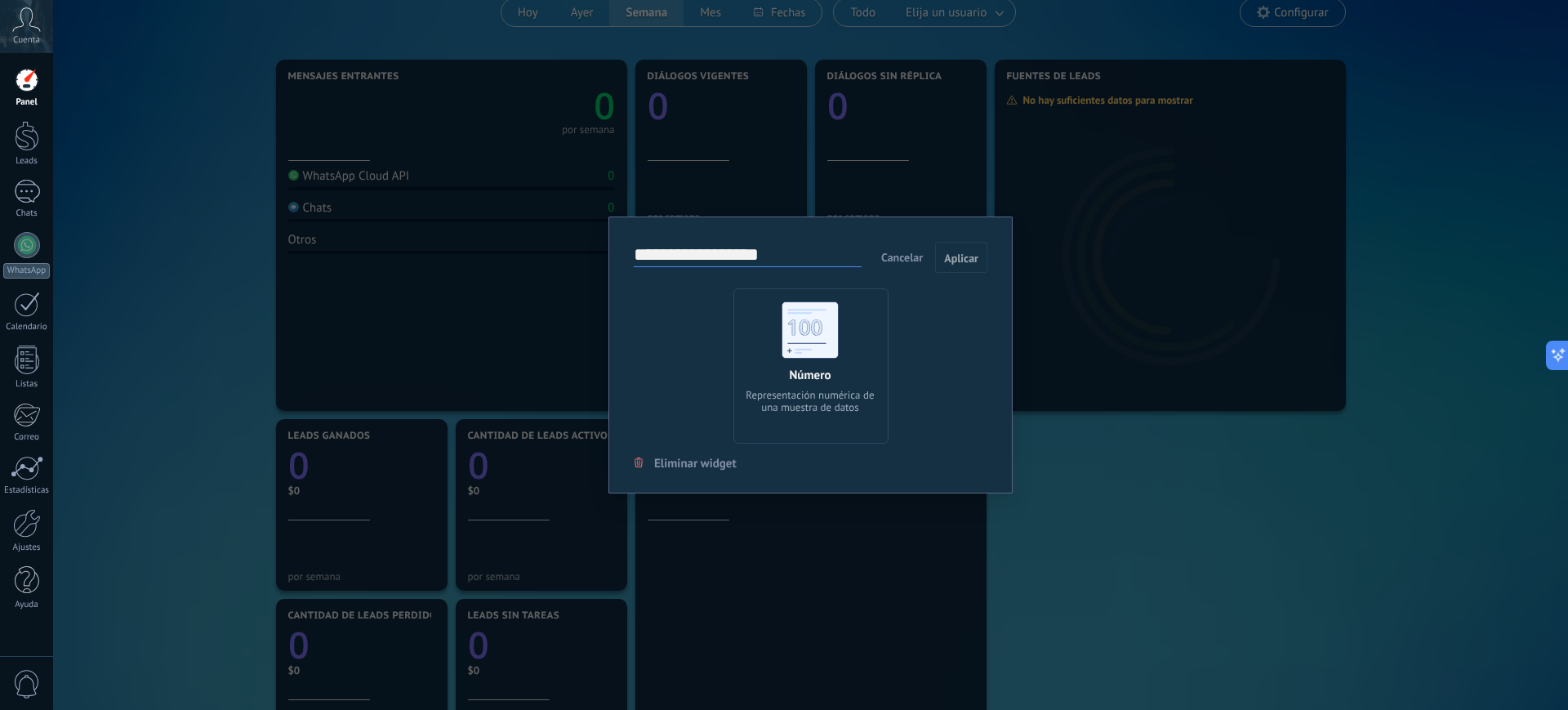 click on "Cancelar" at bounding box center (902, 257) 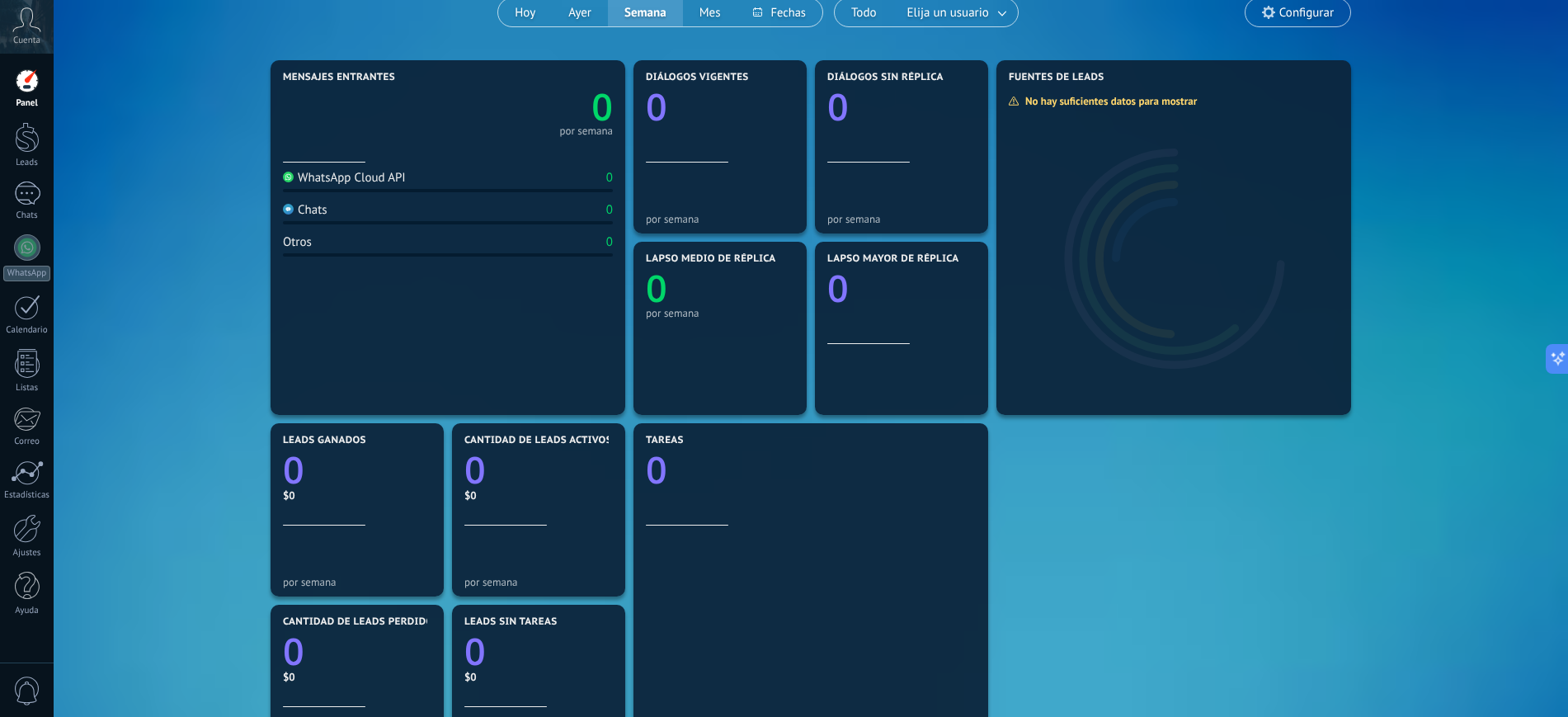 click on "Lapso medio de réplica 0 por semana" at bounding box center [720, 299] 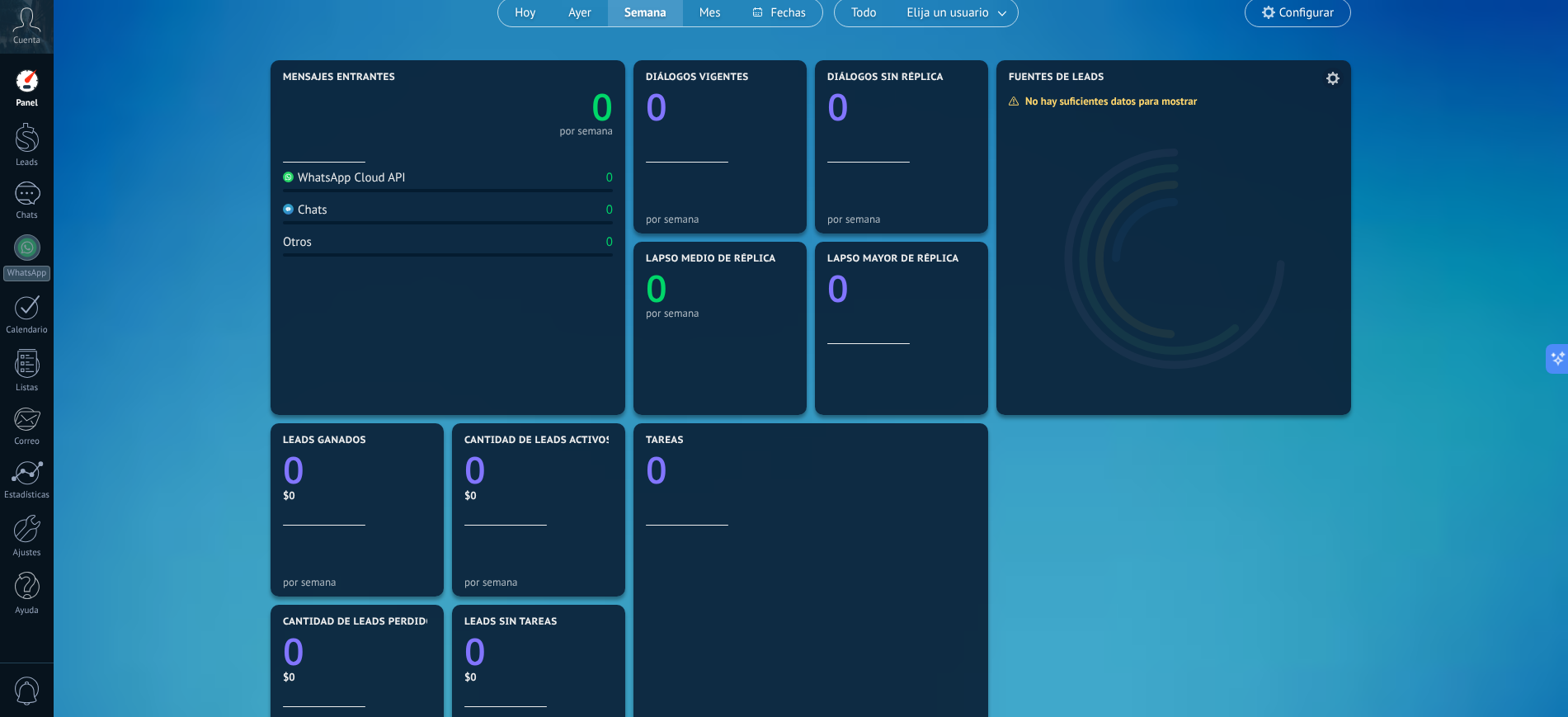 click 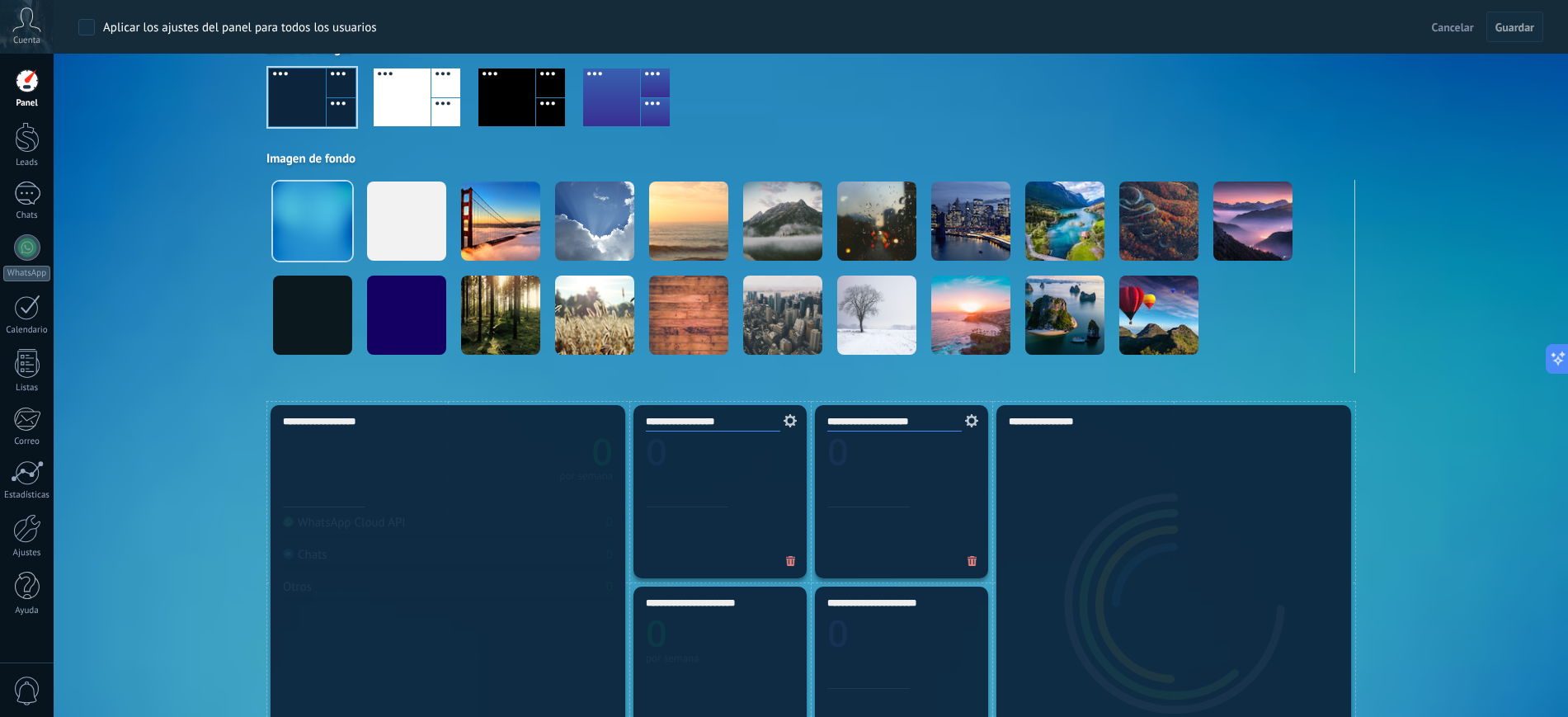 click on "Aplicar Eventos [EMAIL] Hoy Ayer Semana Mes Todo Elija un usuario Configurar" at bounding box center [811, 124] 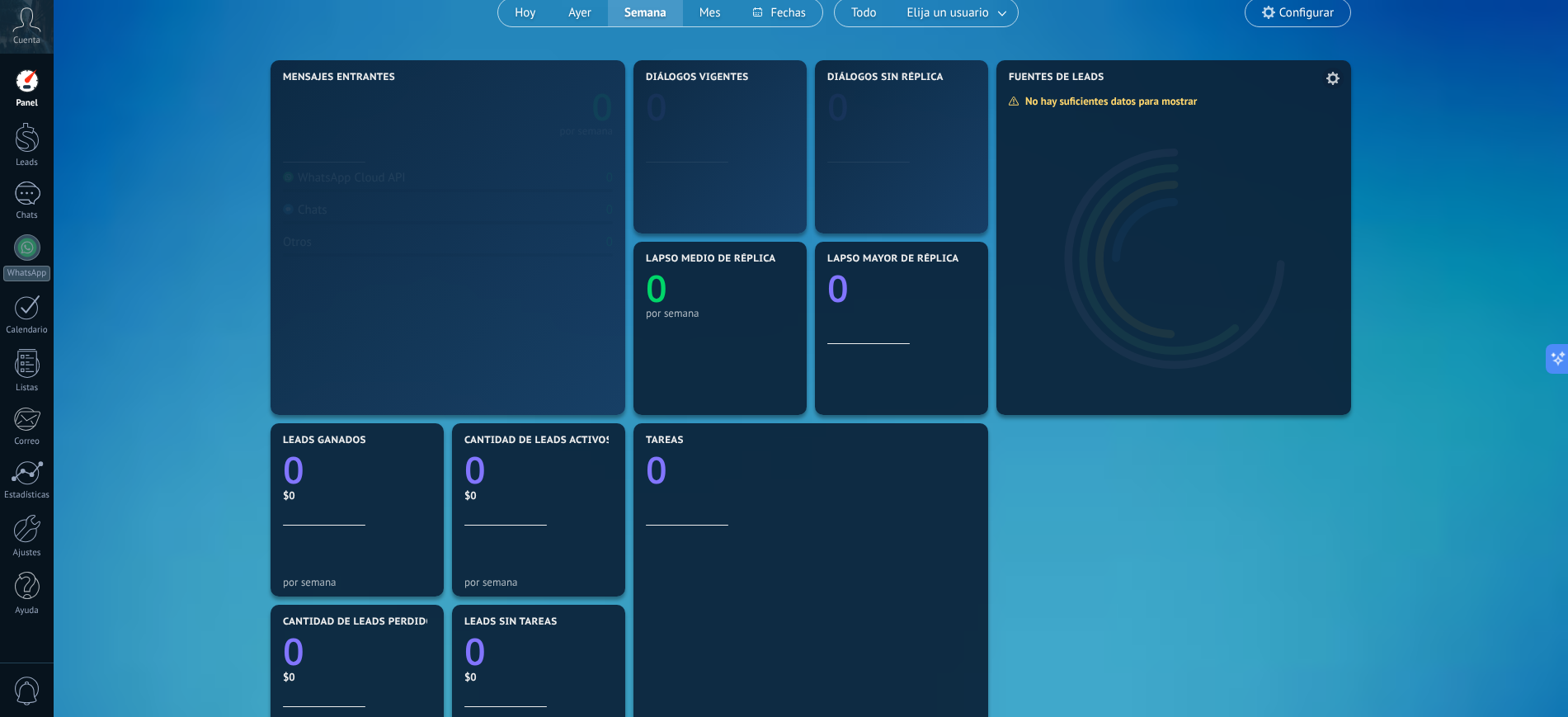 click at bounding box center (1174, 250) 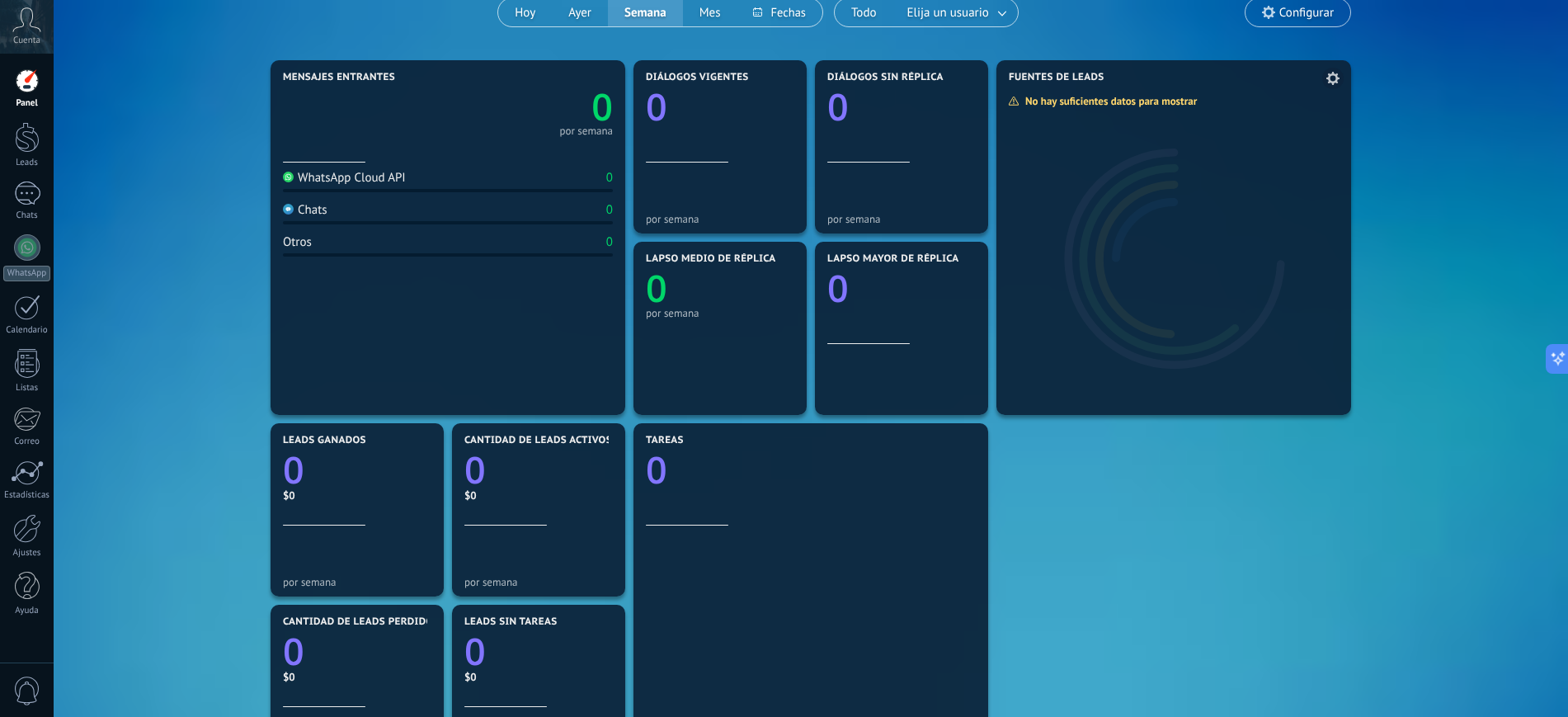 click at bounding box center (1174, 250) 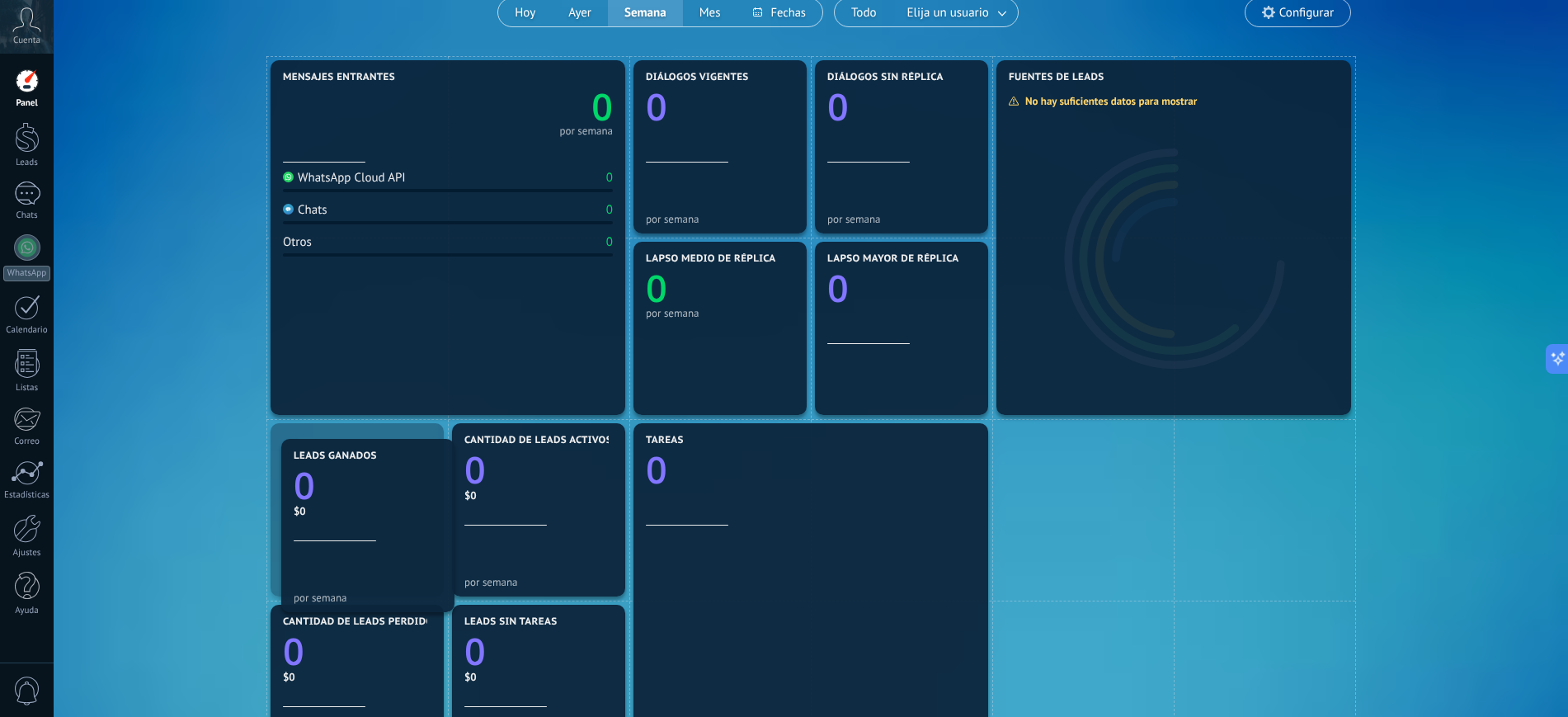 drag, startPoint x: 321, startPoint y: 502, endPoint x: 332, endPoint y: 502, distance: 11 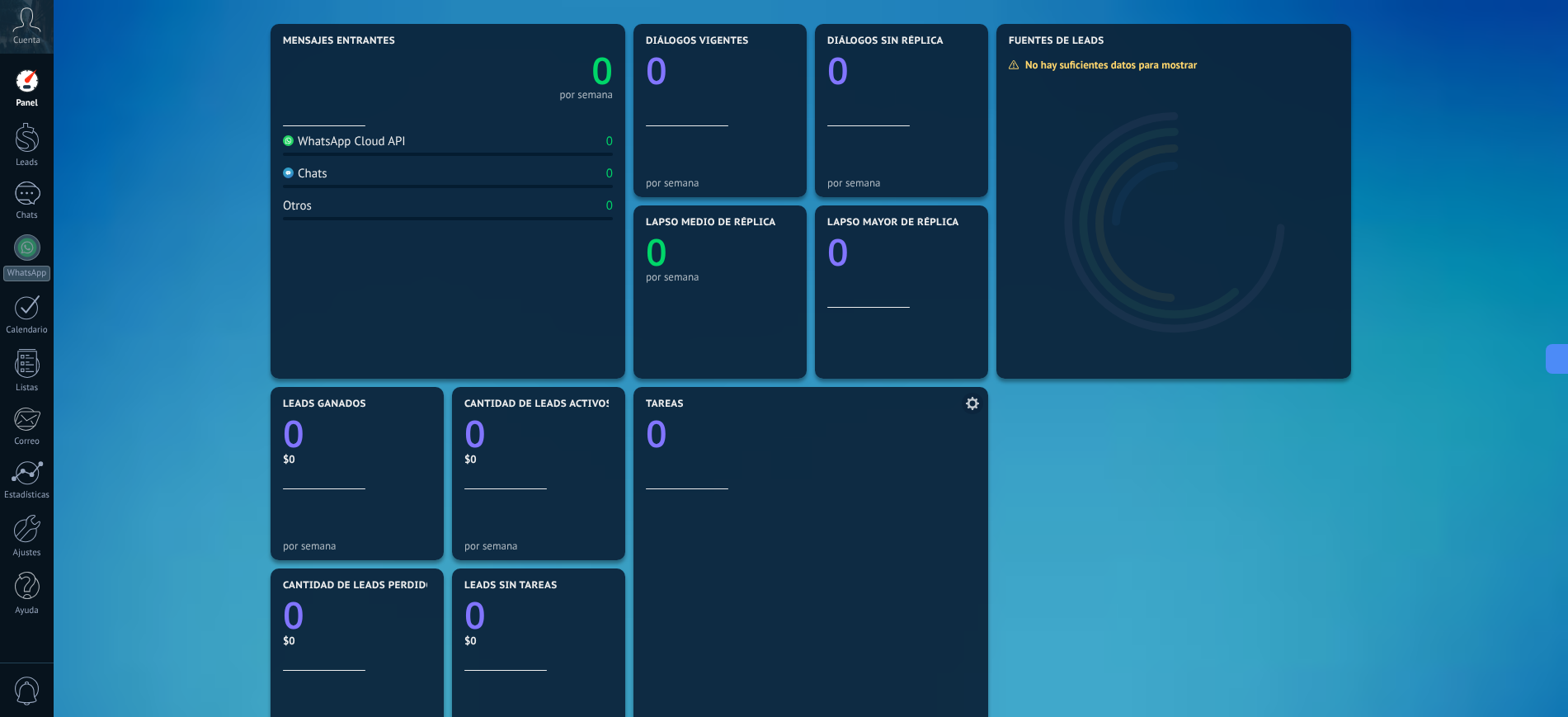 scroll, scrollTop: 153, scrollLeft: 0, axis: vertical 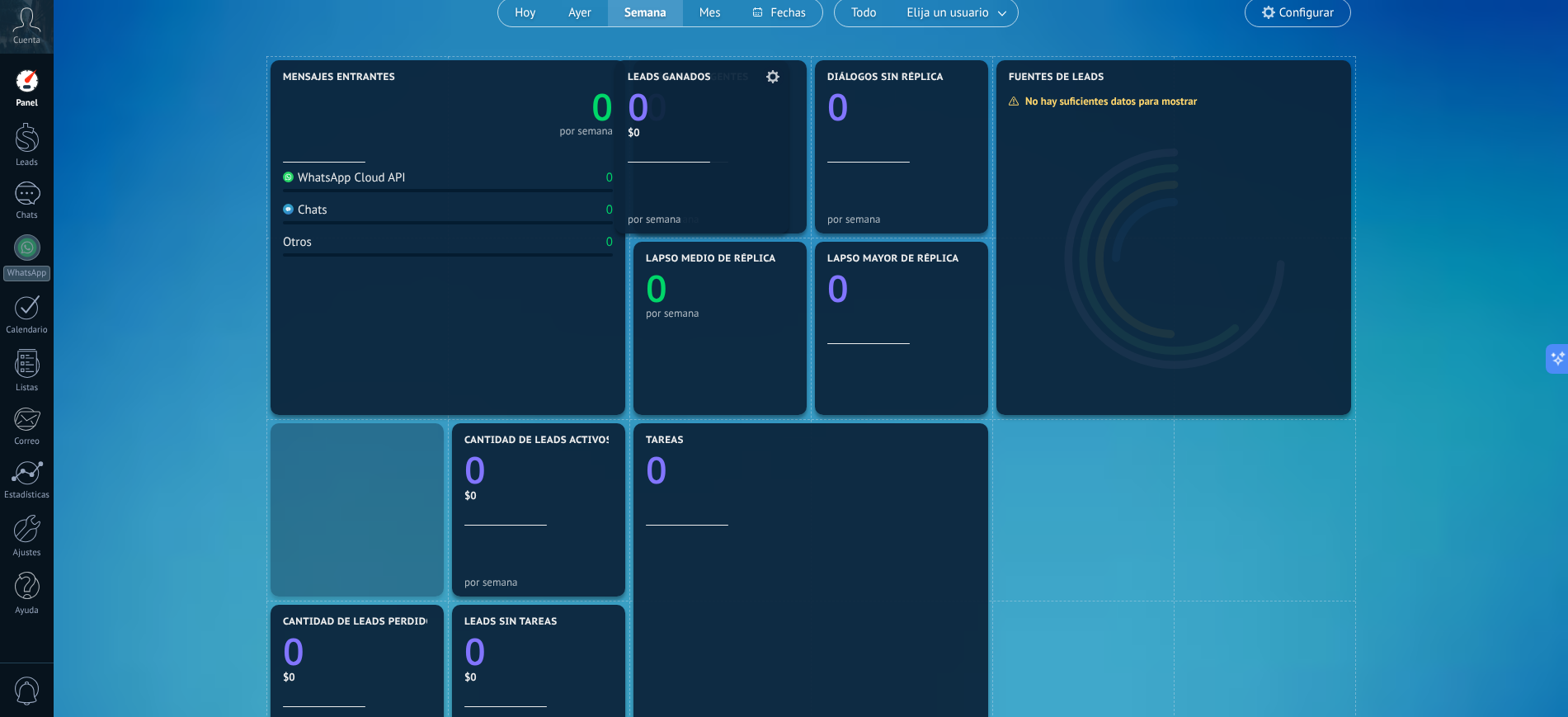 drag, startPoint x: 365, startPoint y: 471, endPoint x: 710, endPoint y: 93, distance: 511.77 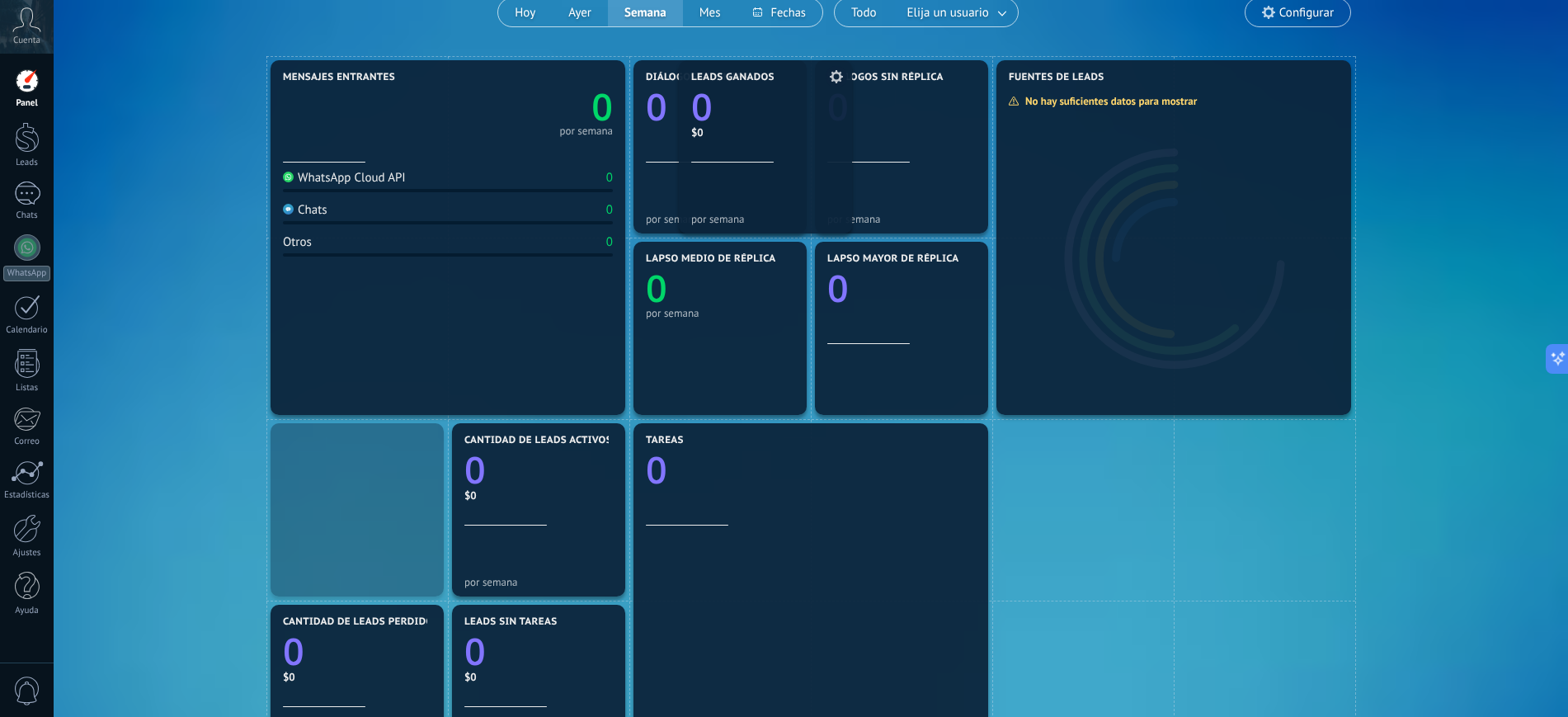 drag, startPoint x: 332, startPoint y: 503, endPoint x: 737, endPoint y: 116, distance: 560.17319 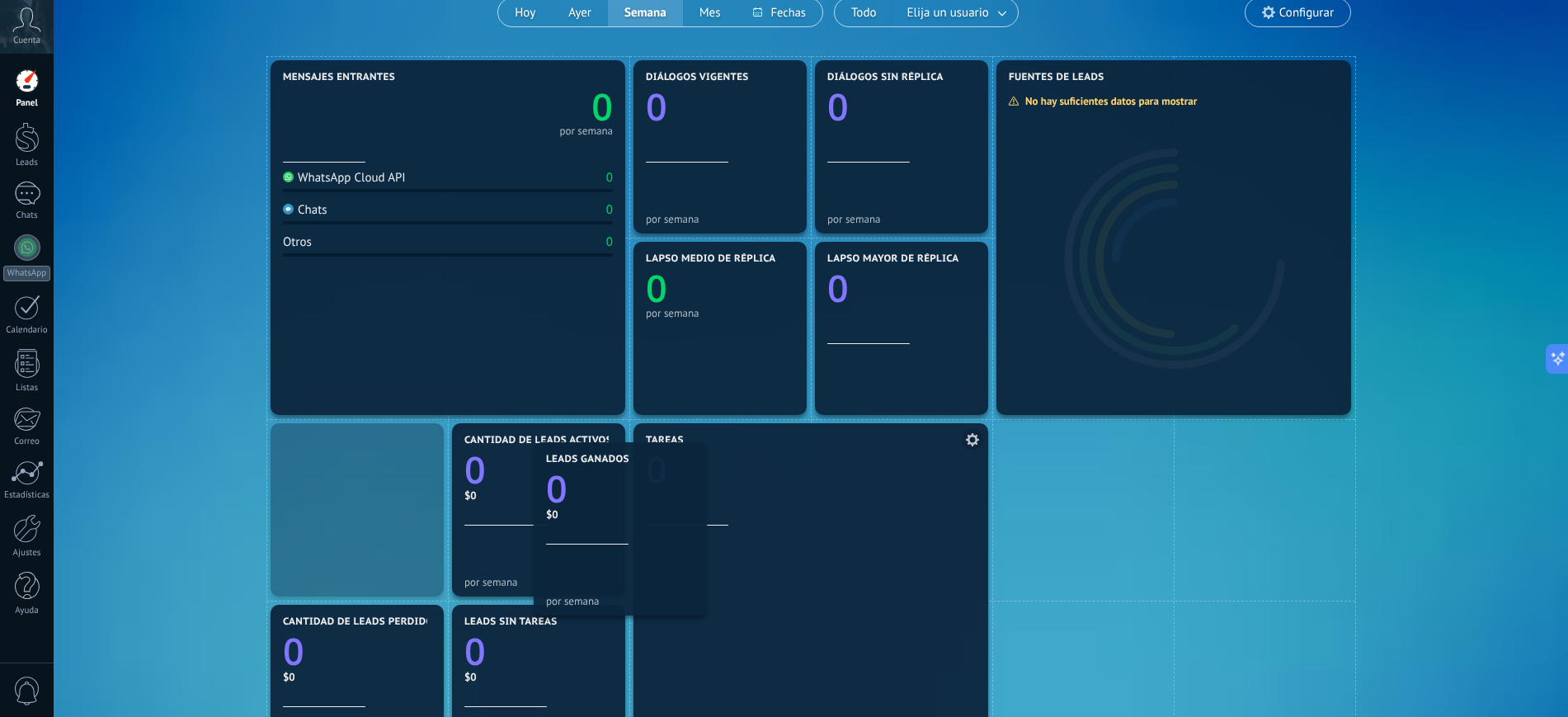 drag, startPoint x: 437, startPoint y: 488, endPoint x: 699, endPoint y: 507, distance: 262.688 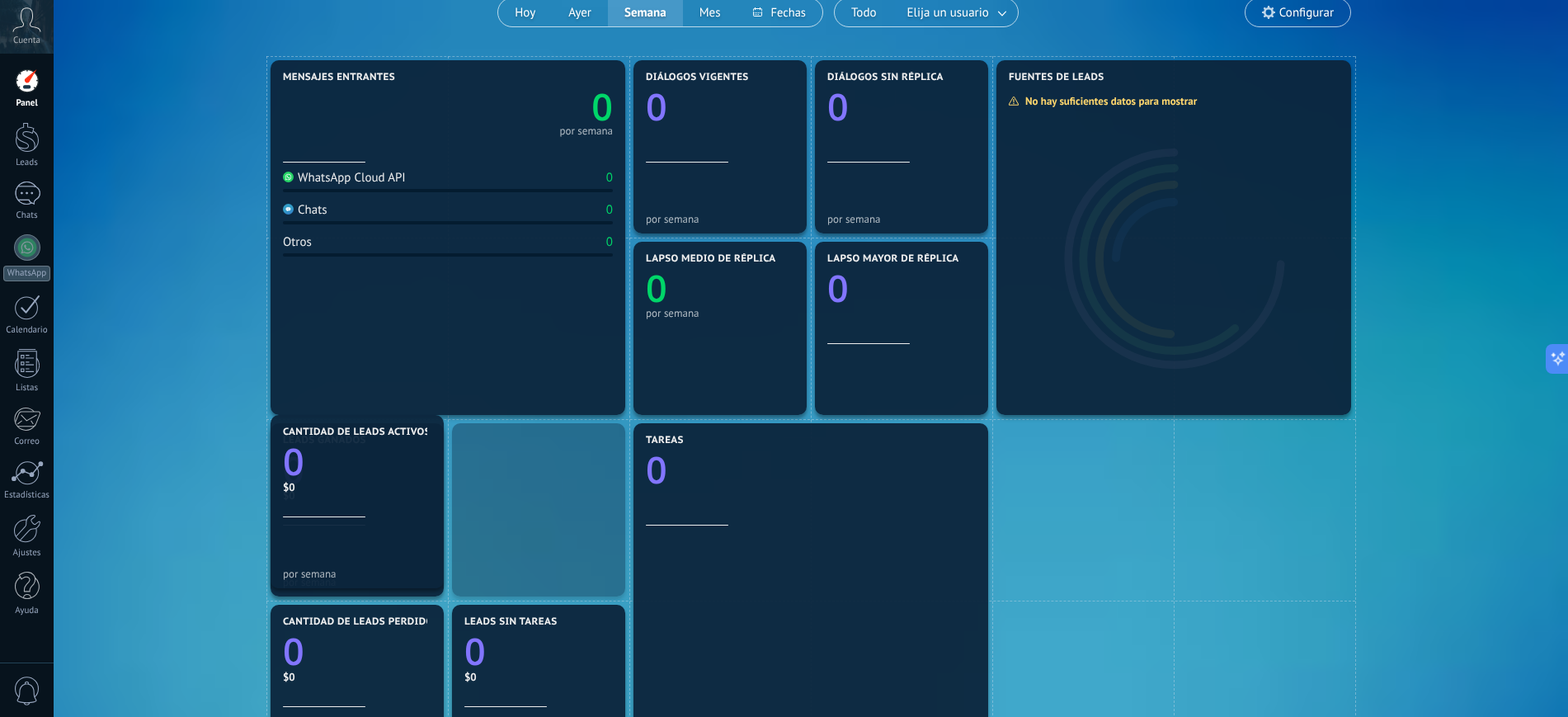 drag, startPoint x: 497, startPoint y: 507, endPoint x: 214, endPoint y: 512, distance: 283.0442 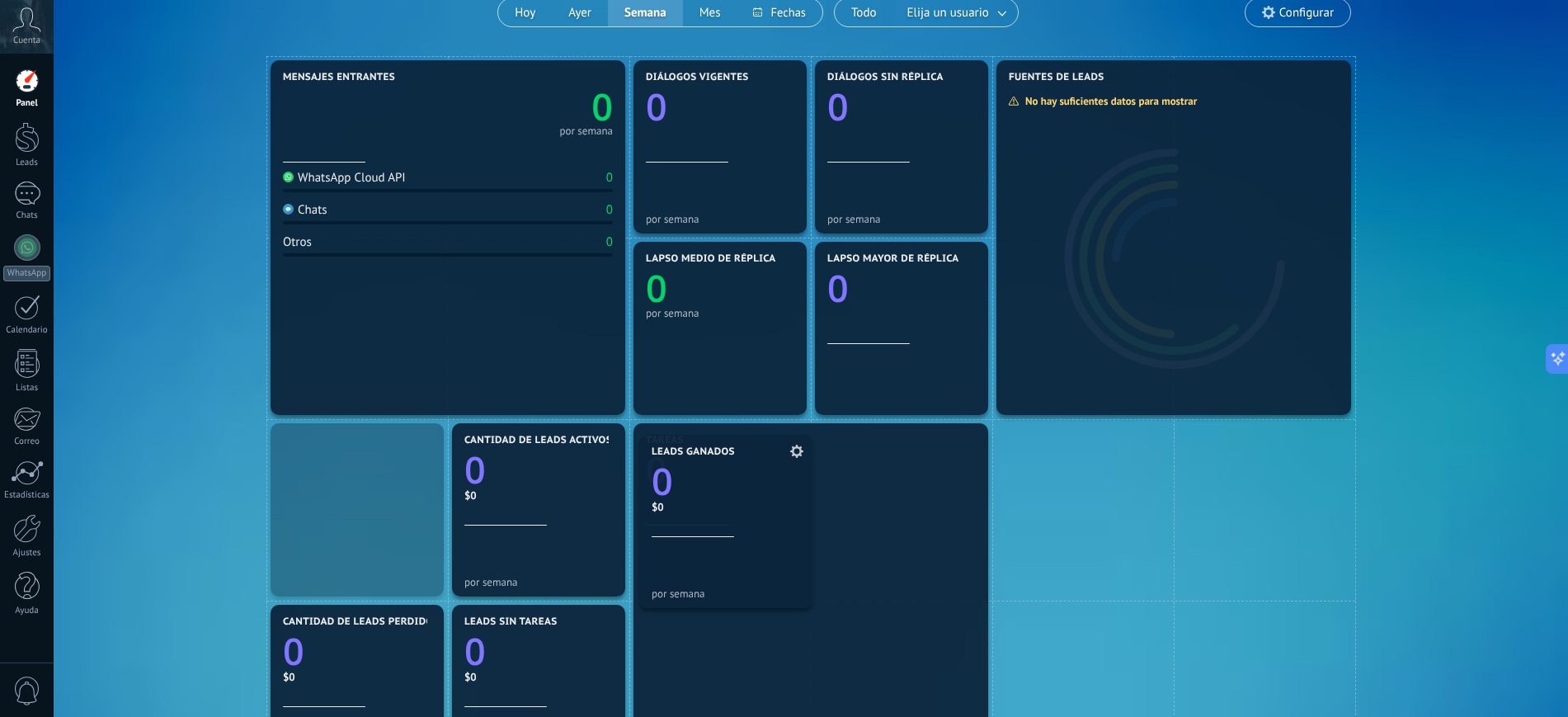 drag, startPoint x: 386, startPoint y: 516, endPoint x: 751, endPoint y: 528, distance: 365.19721 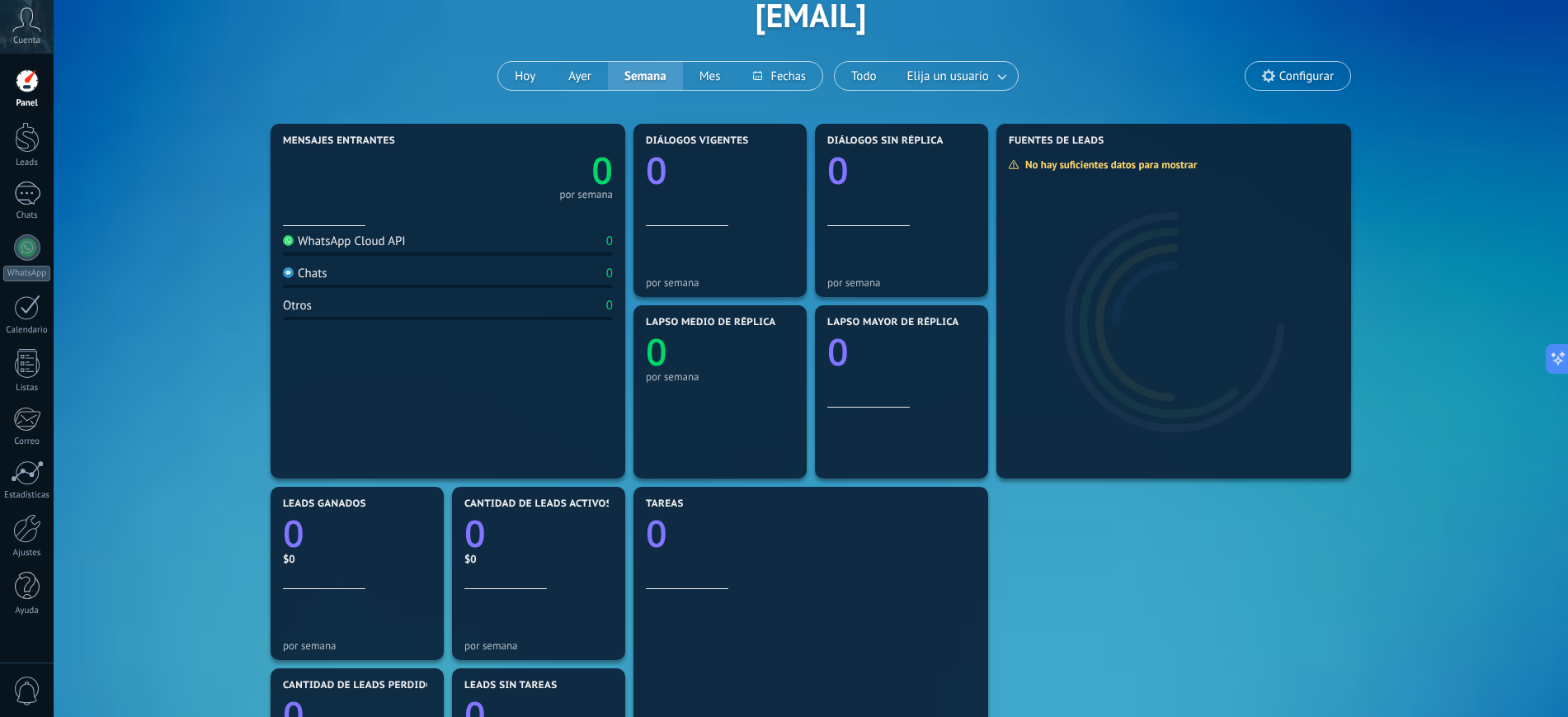 scroll, scrollTop: 50, scrollLeft: 0, axis: vertical 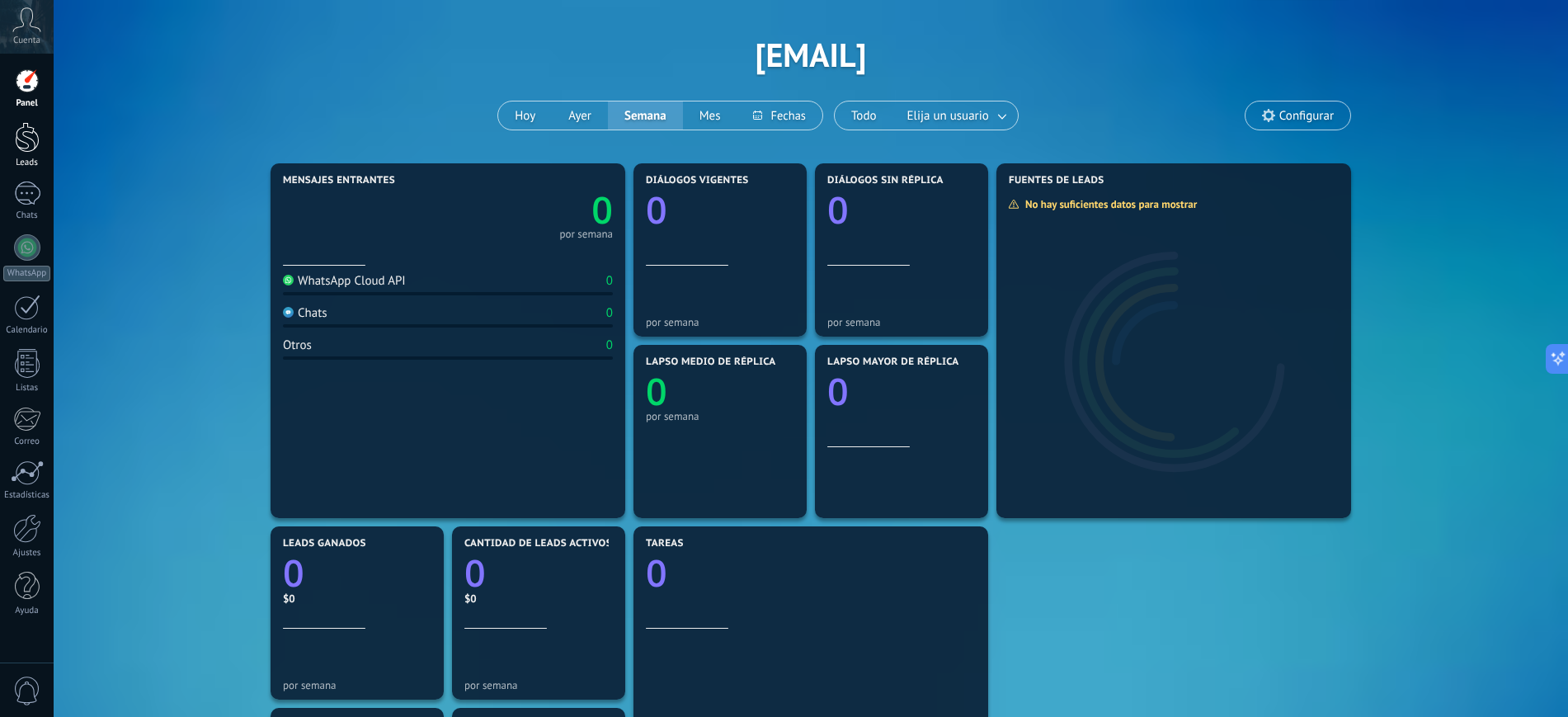 click at bounding box center (27, 137) 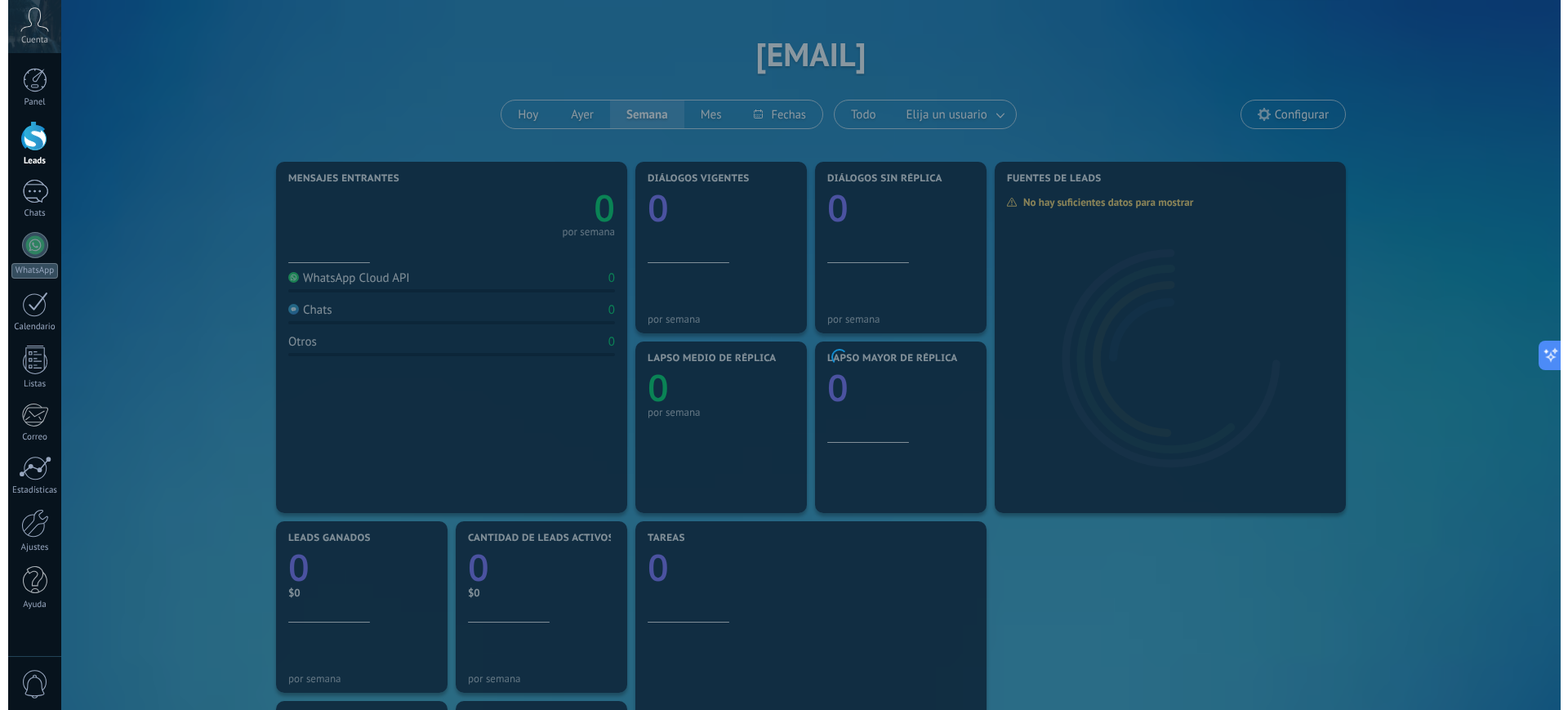 scroll, scrollTop: 0, scrollLeft: 0, axis: both 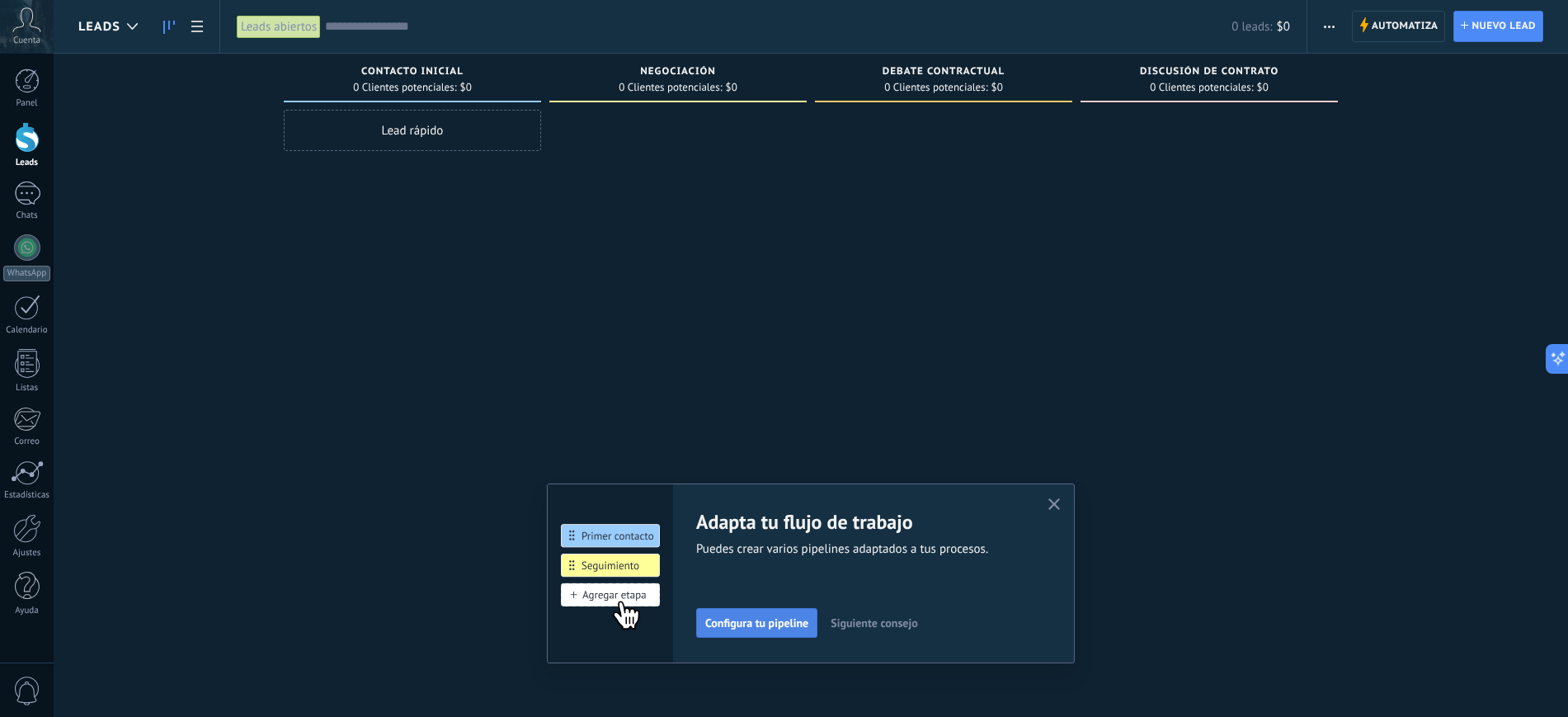 click on "Configura tu pipeline" at bounding box center (756, 623) 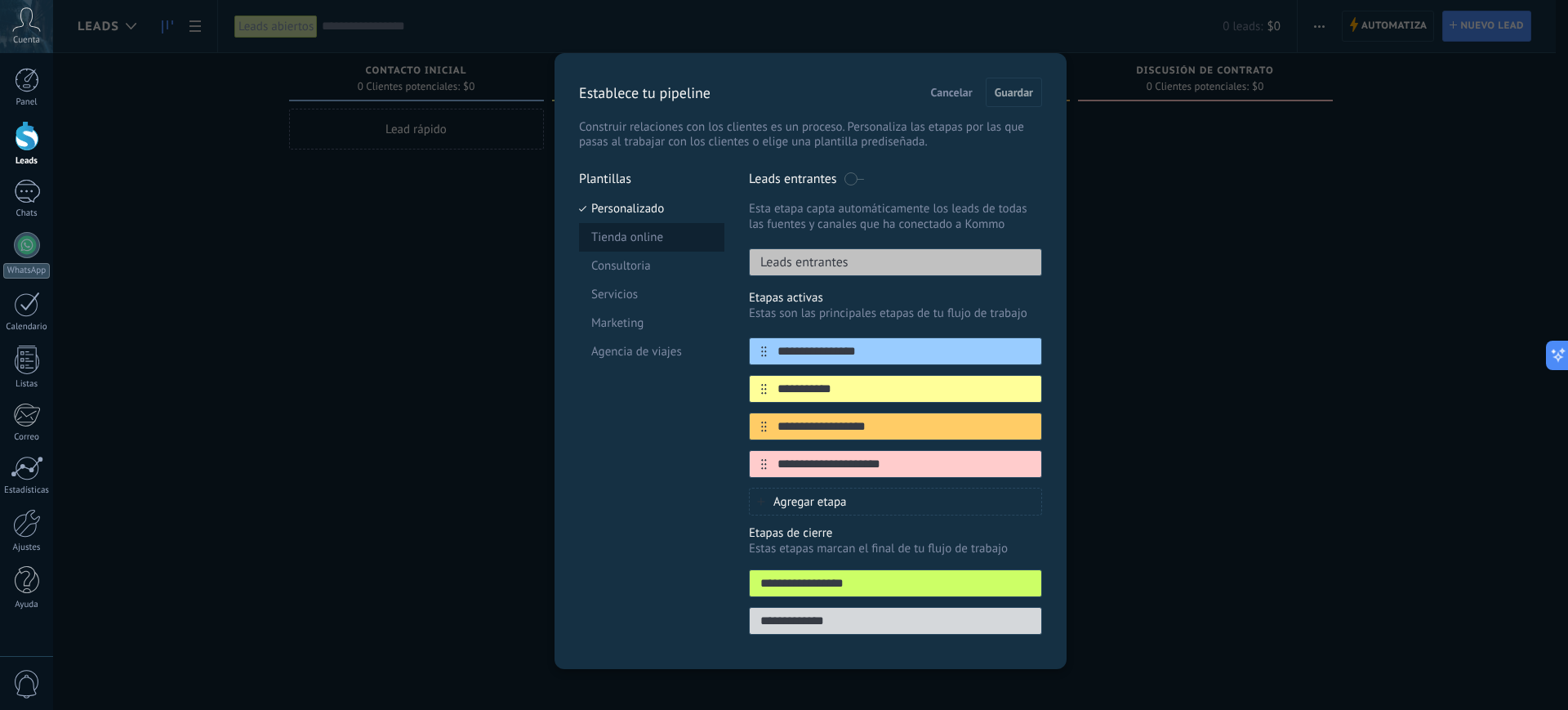 click on "Tienda online" at bounding box center [652, 237] 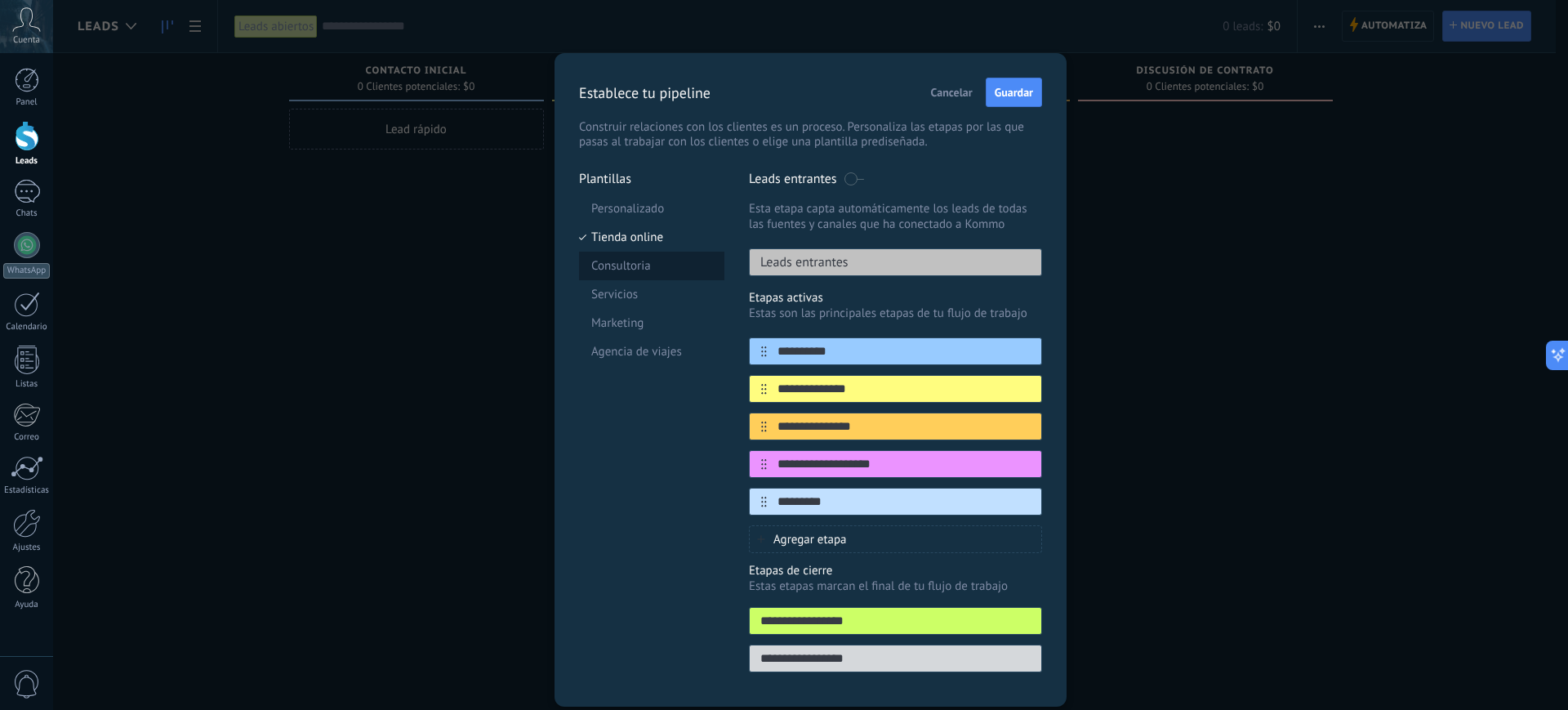 click on "Consultoria" at bounding box center (652, 266) 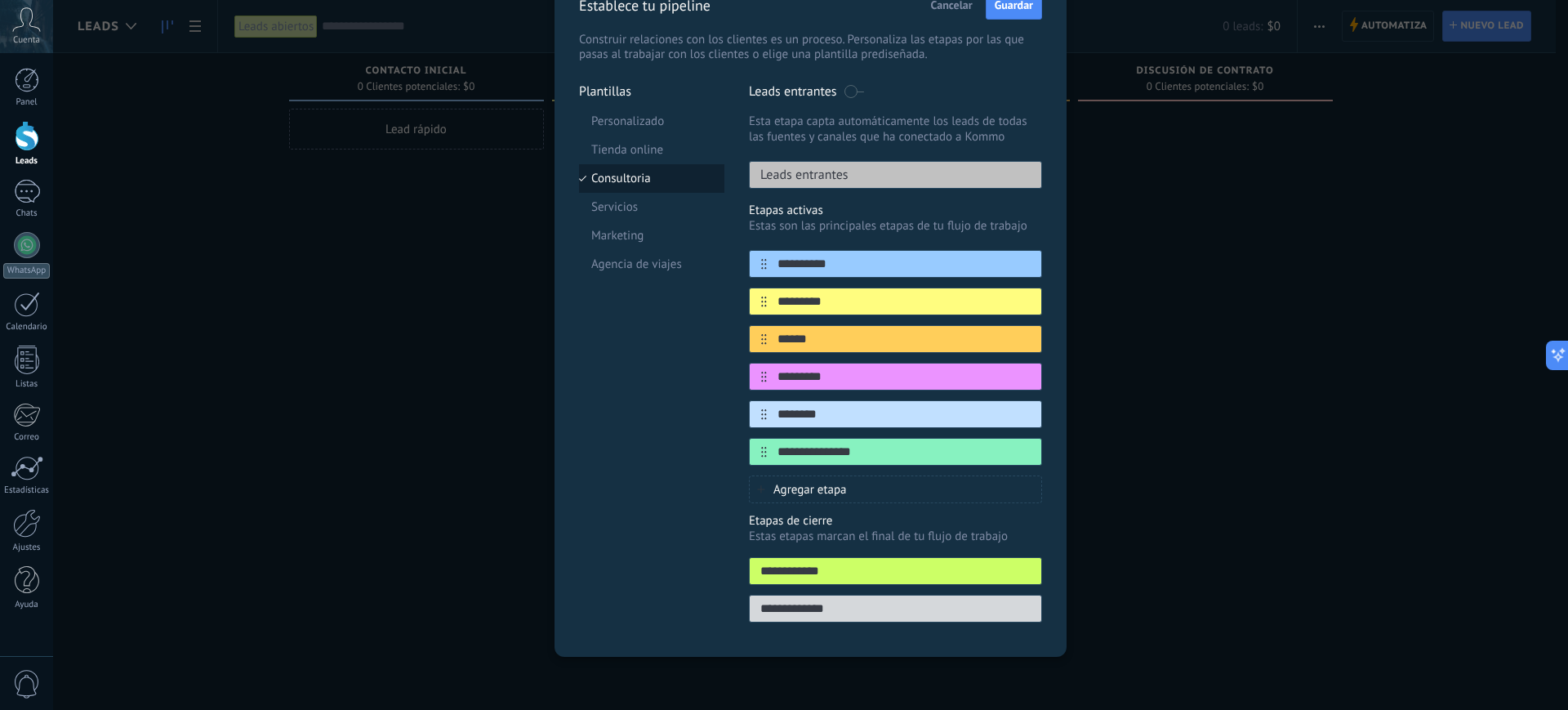 scroll, scrollTop: 0, scrollLeft: 0, axis: both 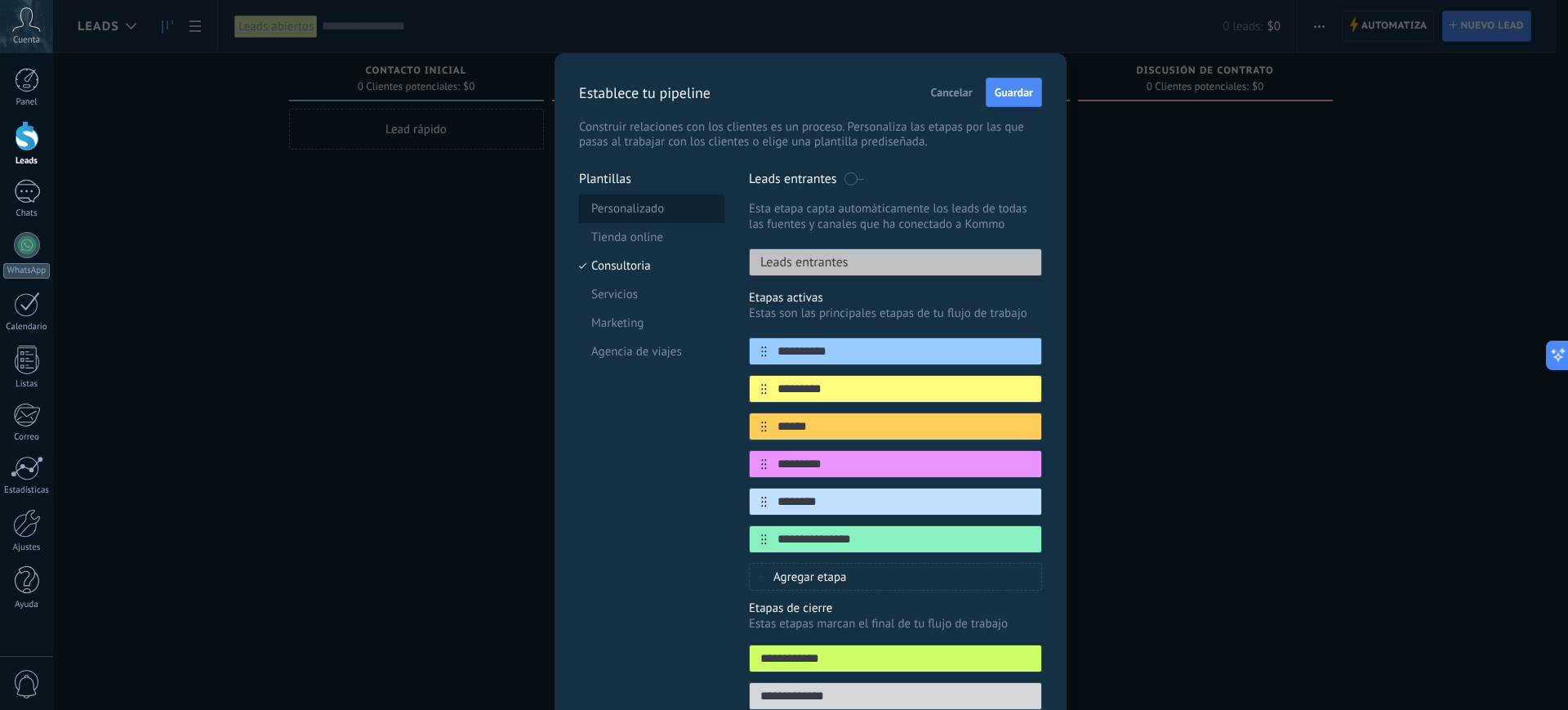 click on "Personalizado" at bounding box center [652, 208] 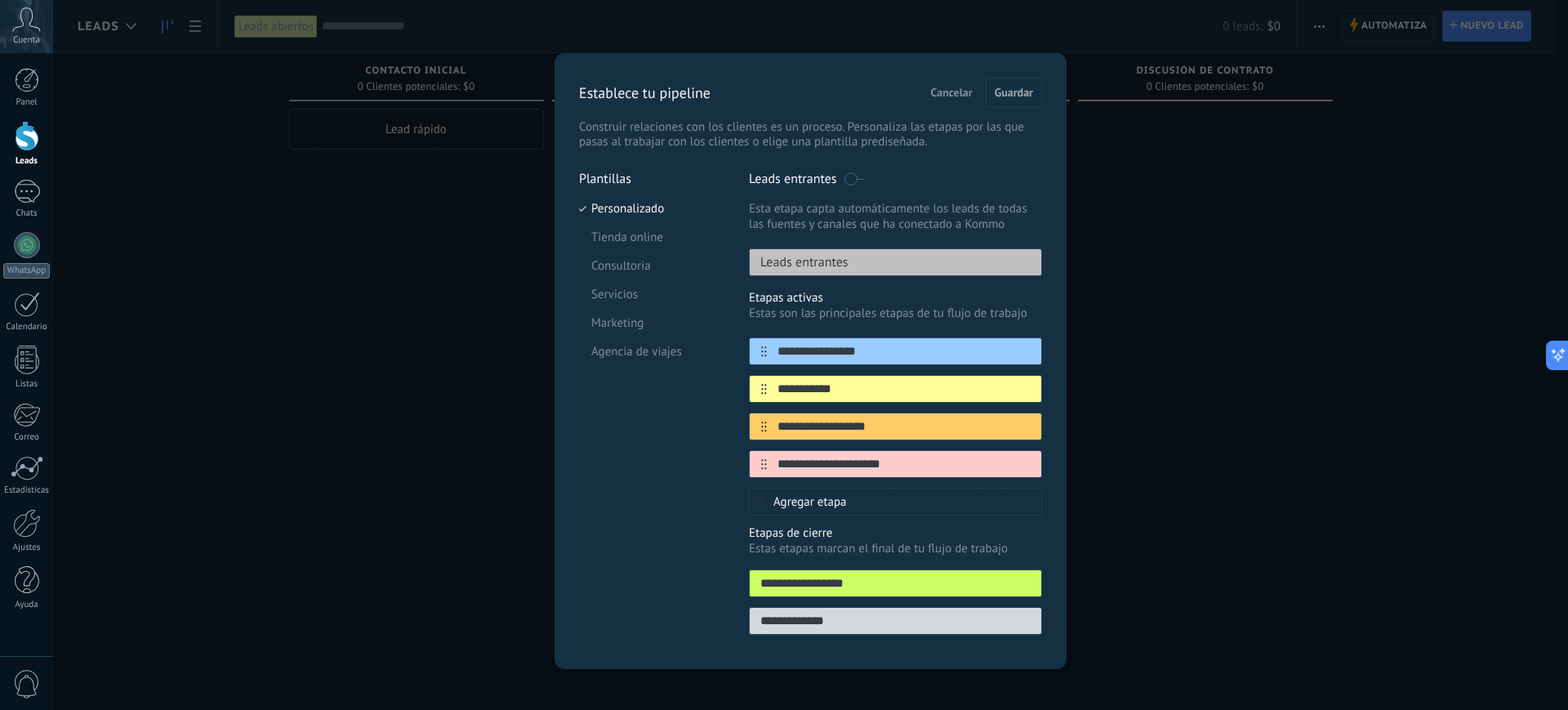 drag, startPoint x: 800, startPoint y: 356, endPoint x: 796, endPoint y: 329, distance: 27.29469 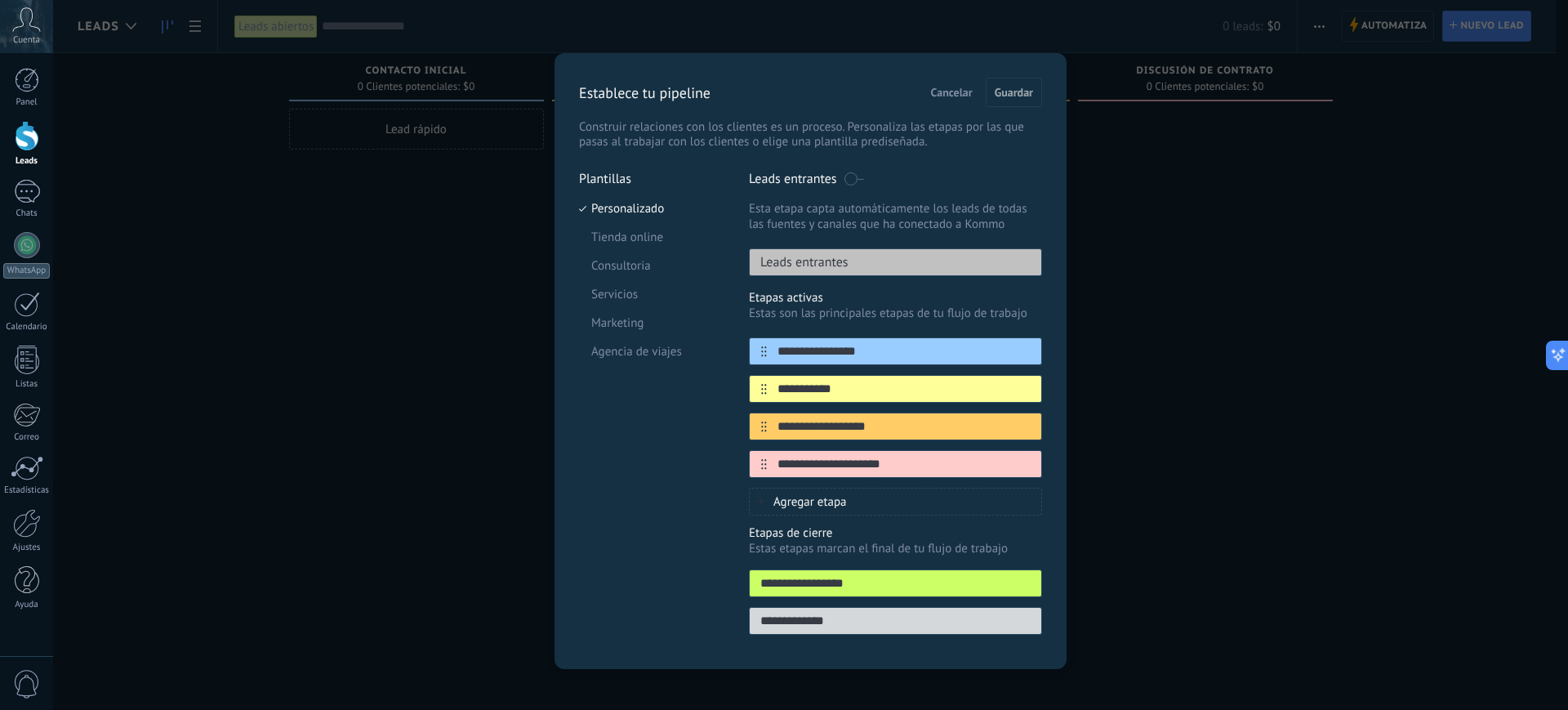 click on "**********" at bounding box center (895, 403) 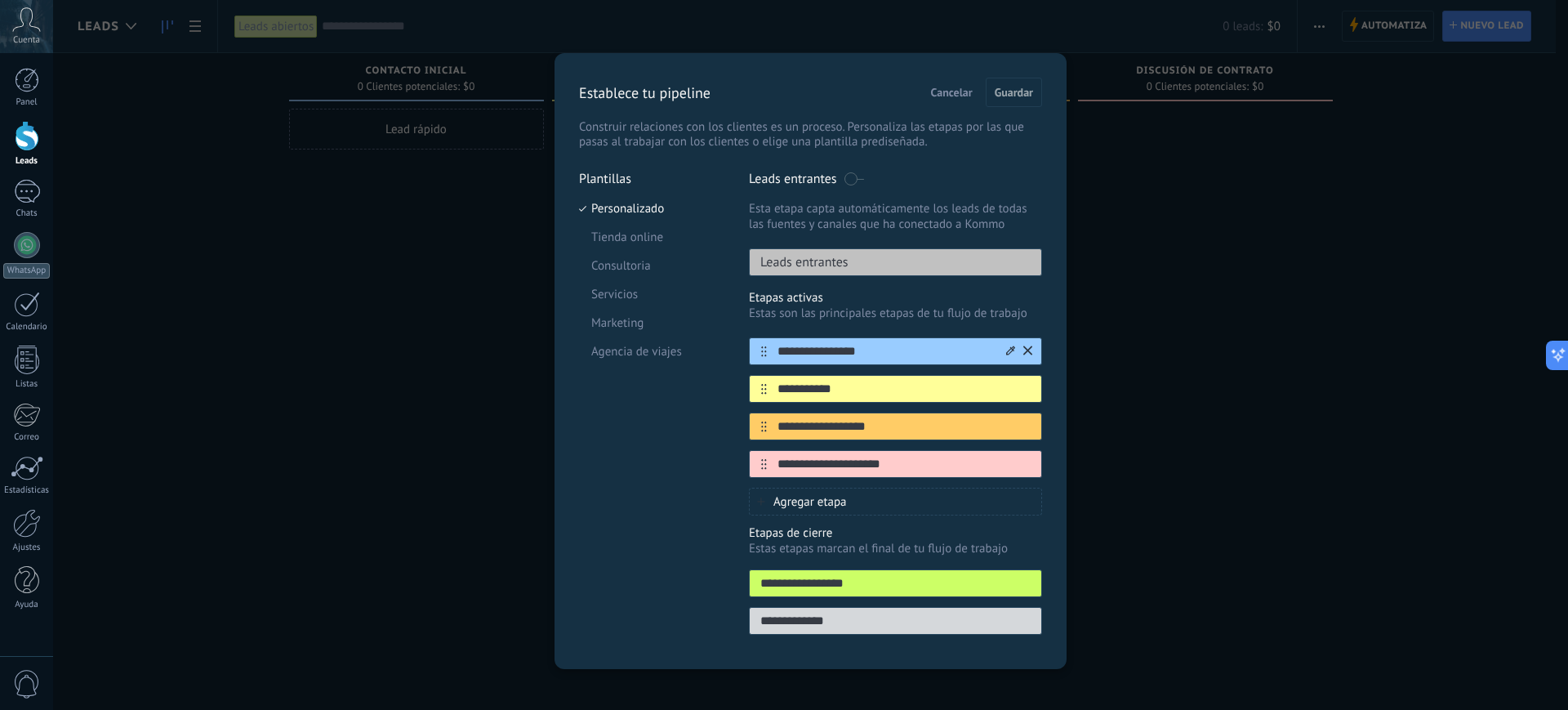 click on "**********" at bounding box center [895, 351] 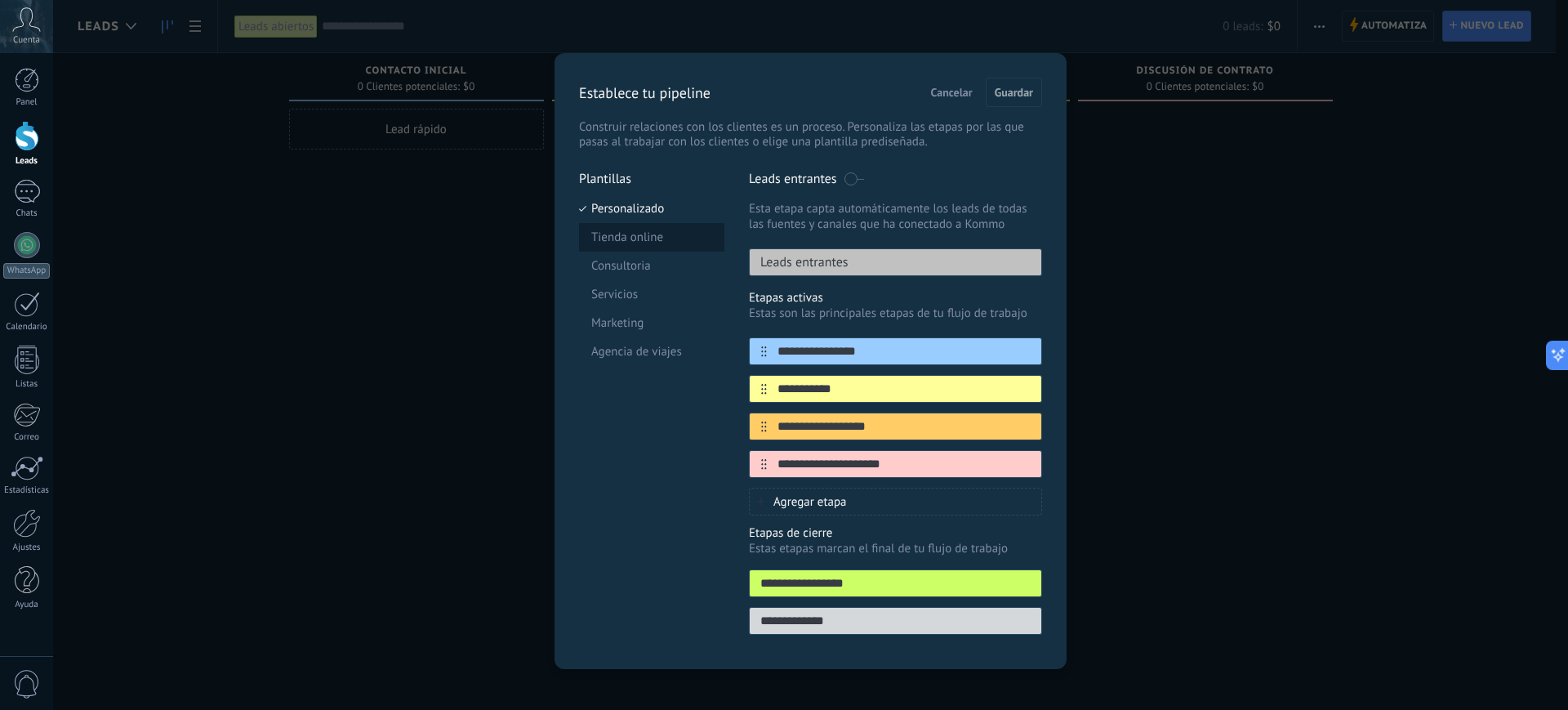 click on "Tienda online" at bounding box center [652, 237] 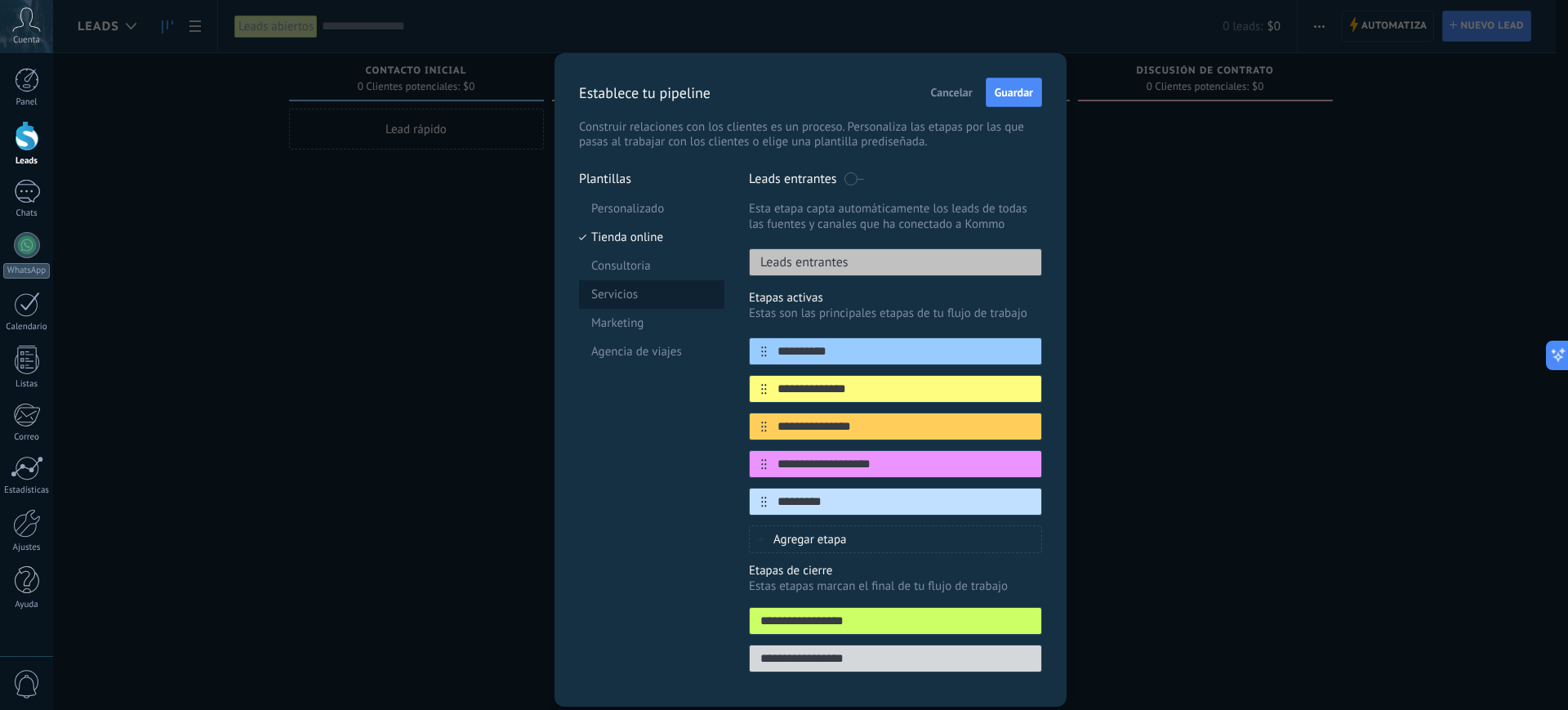 click on "Servicios" at bounding box center [652, 294] 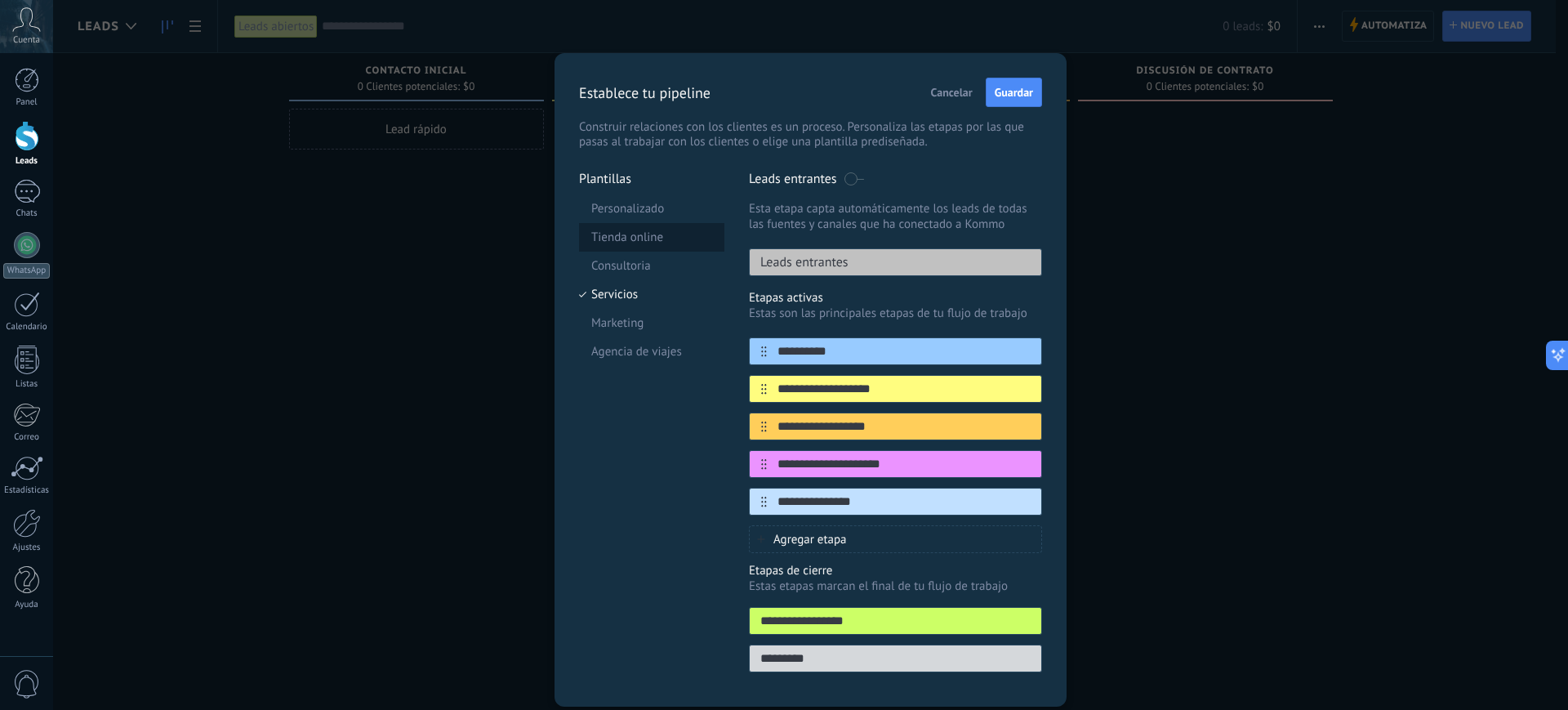 click on "Tienda online" at bounding box center (652, 237) 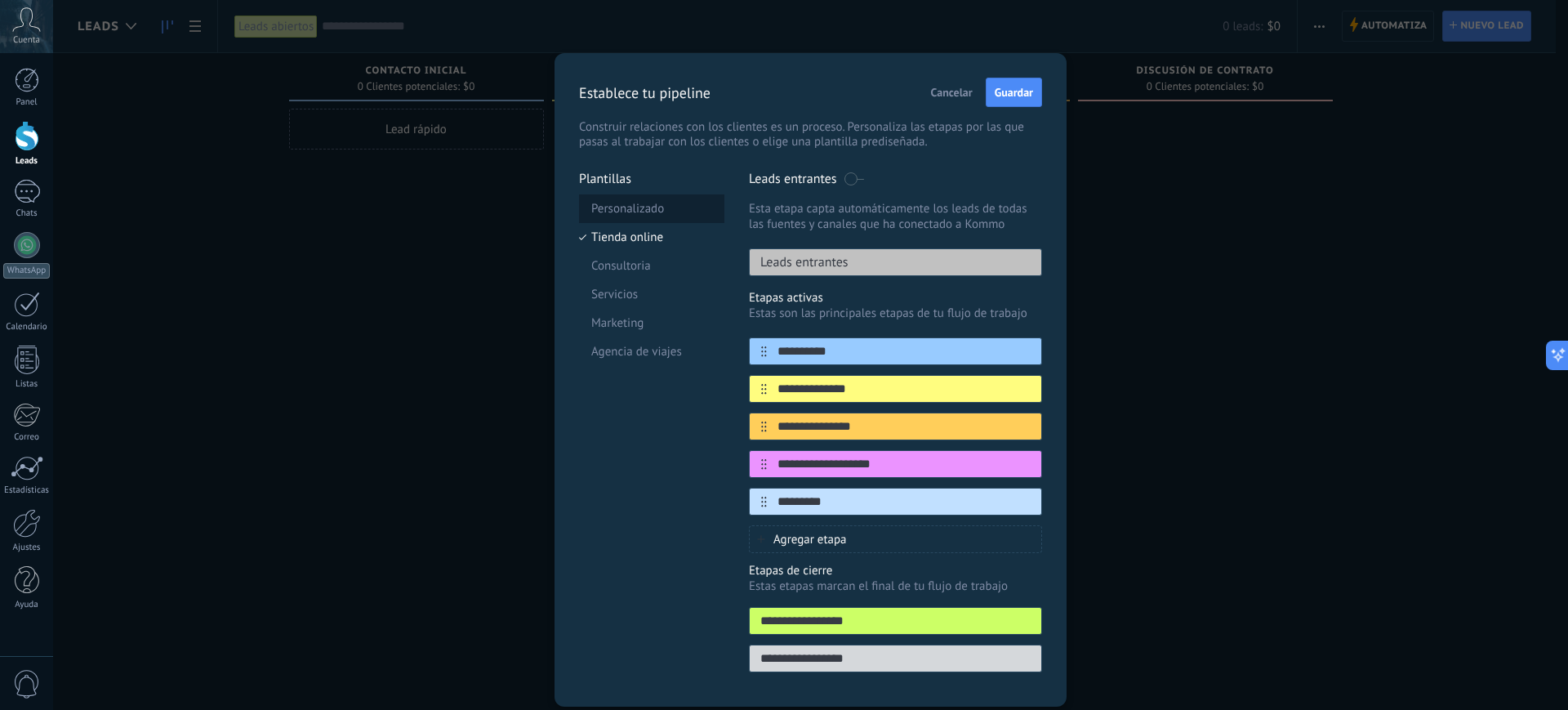 click on "Personalizado" at bounding box center [652, 208] 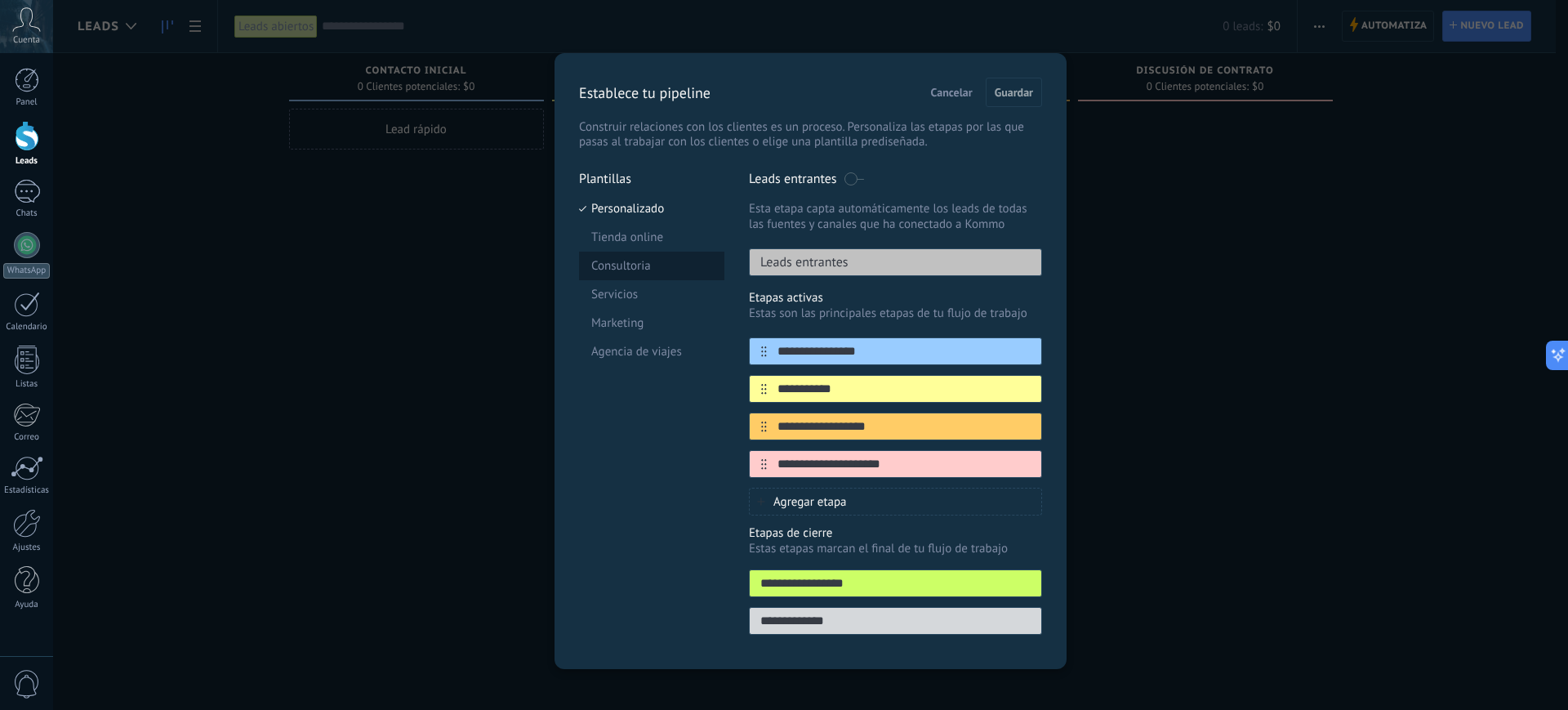 click on "Consultoria" at bounding box center (652, 266) 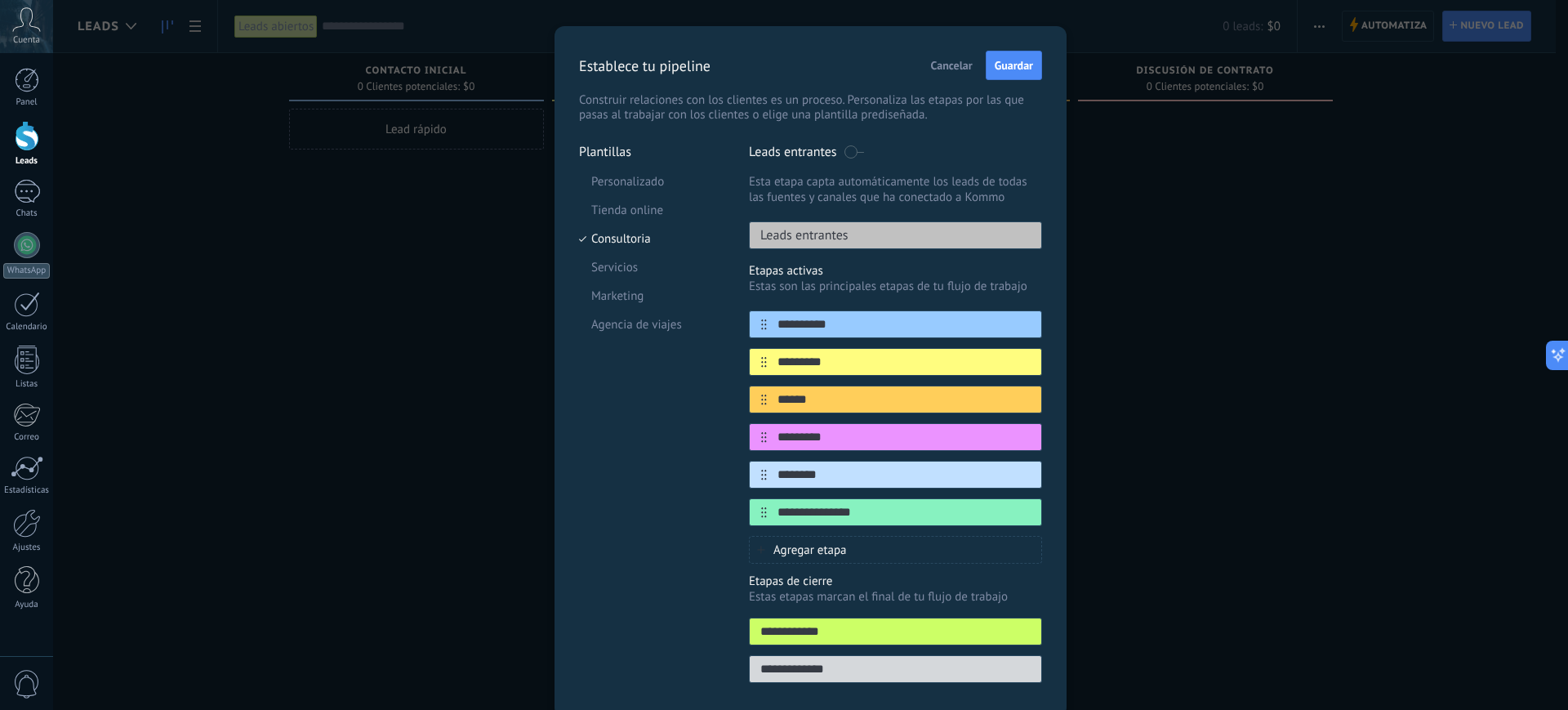 scroll, scrollTop: 0, scrollLeft: 0, axis: both 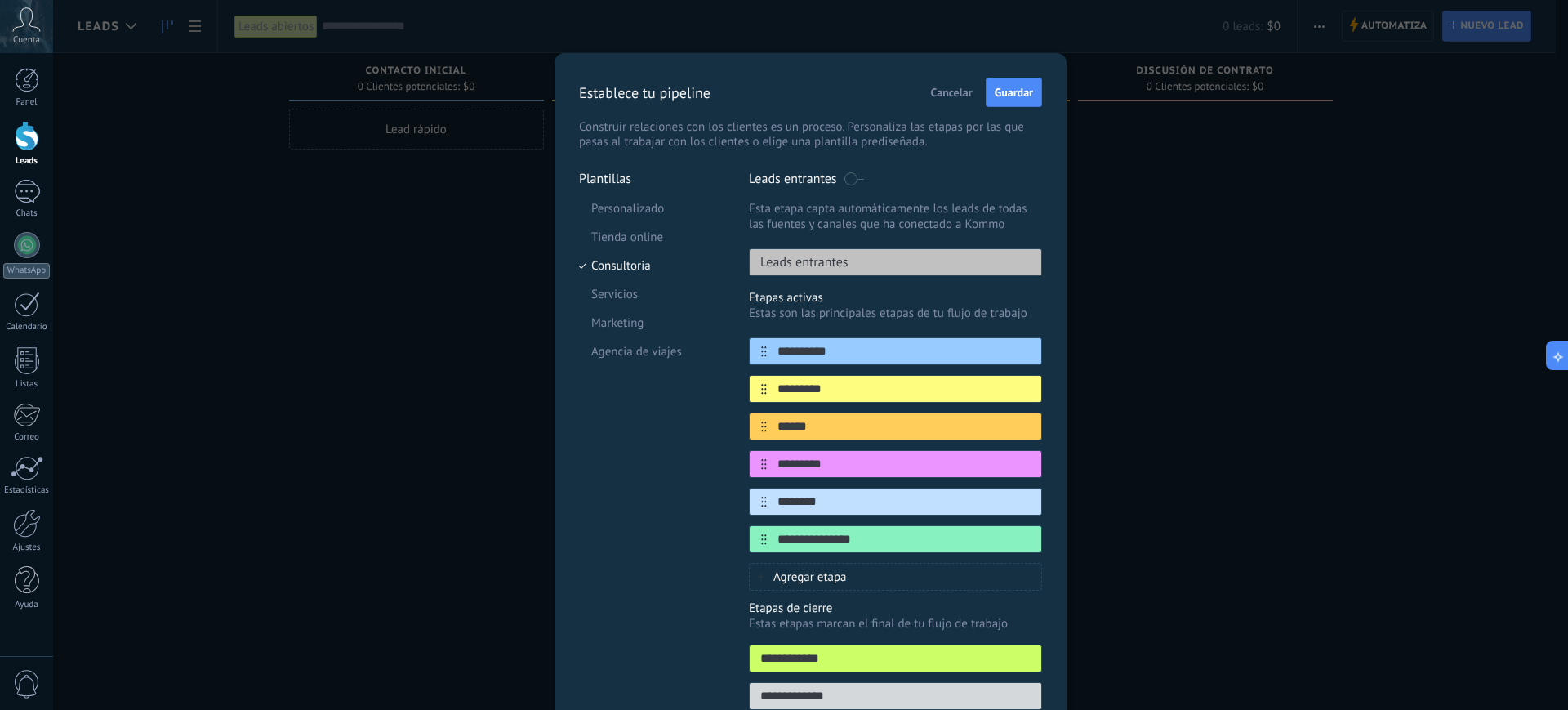 click on "Cancelar" at bounding box center [951, 92] 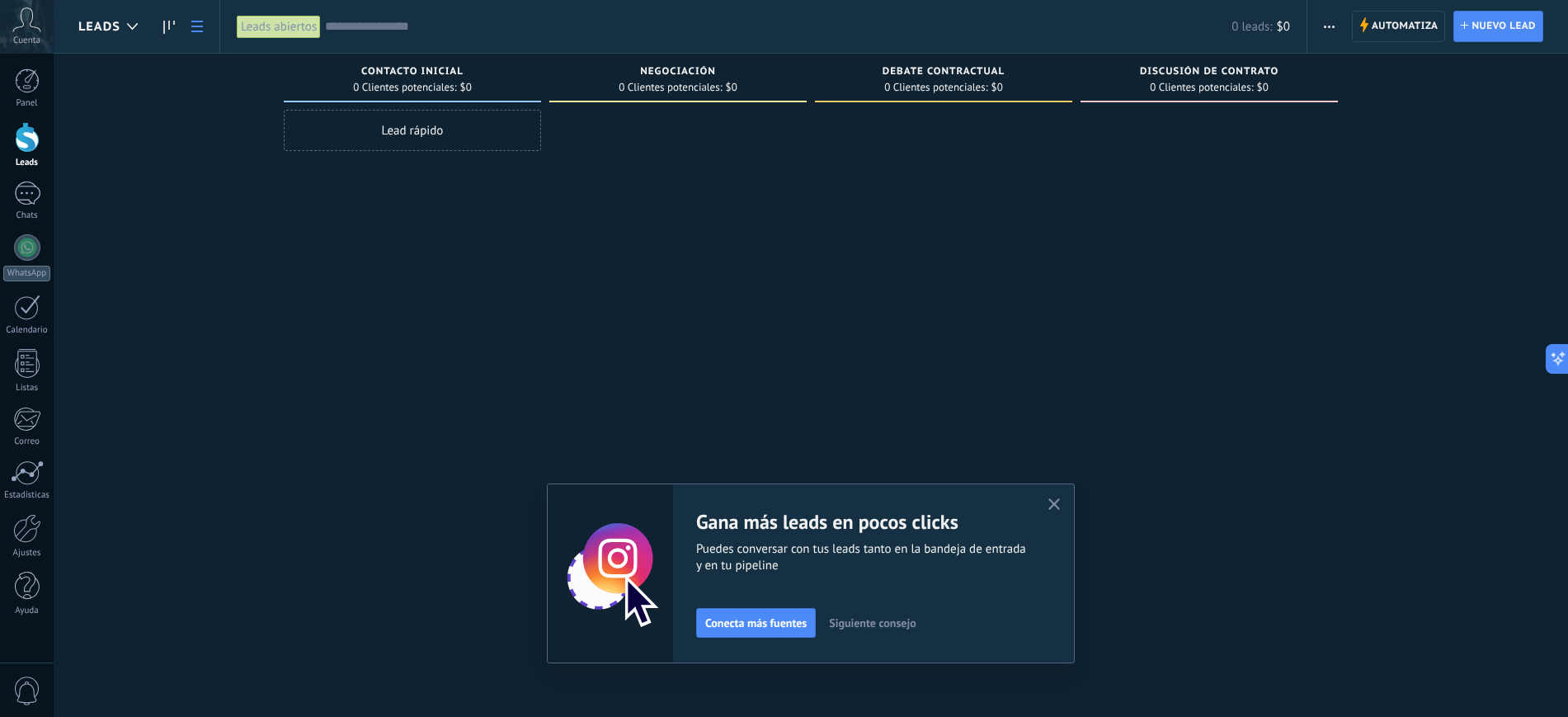 click 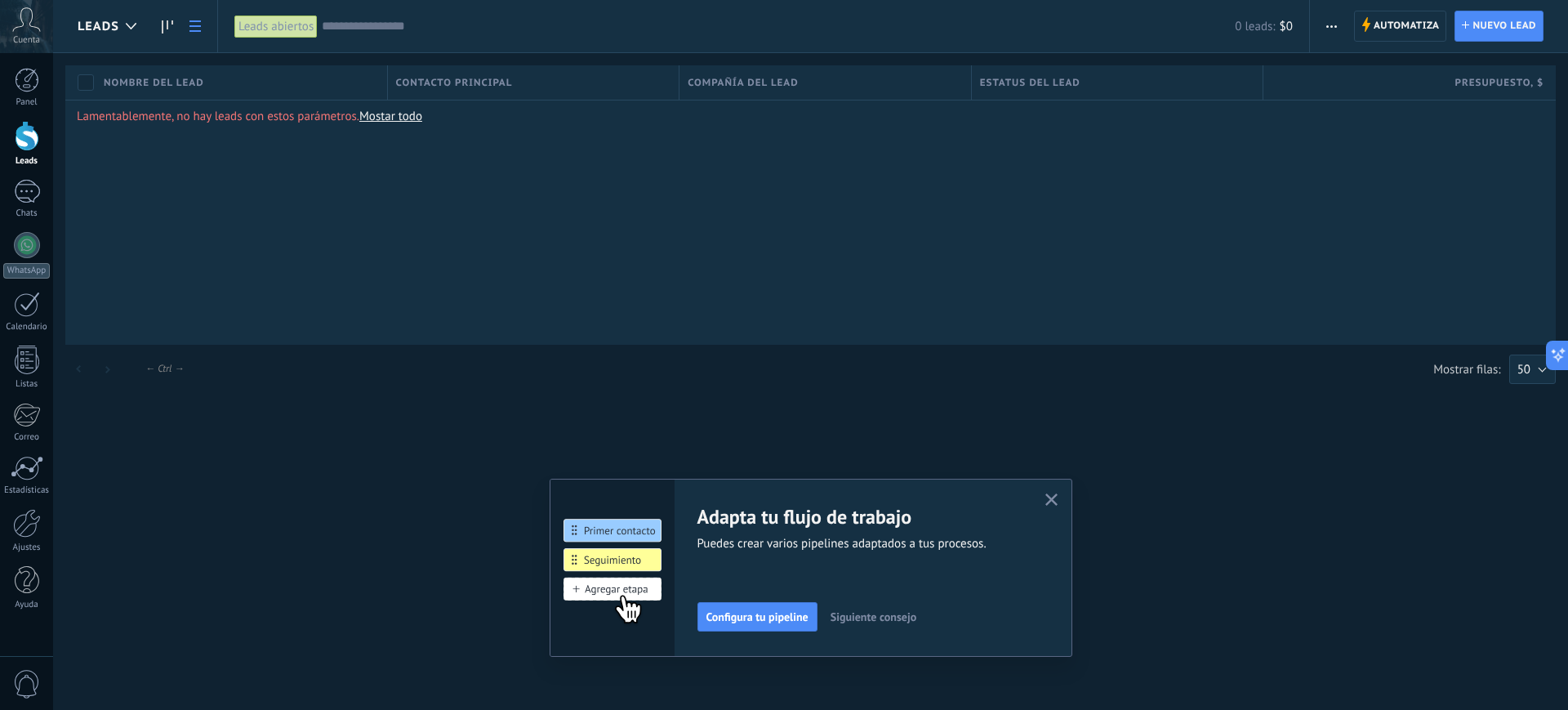click 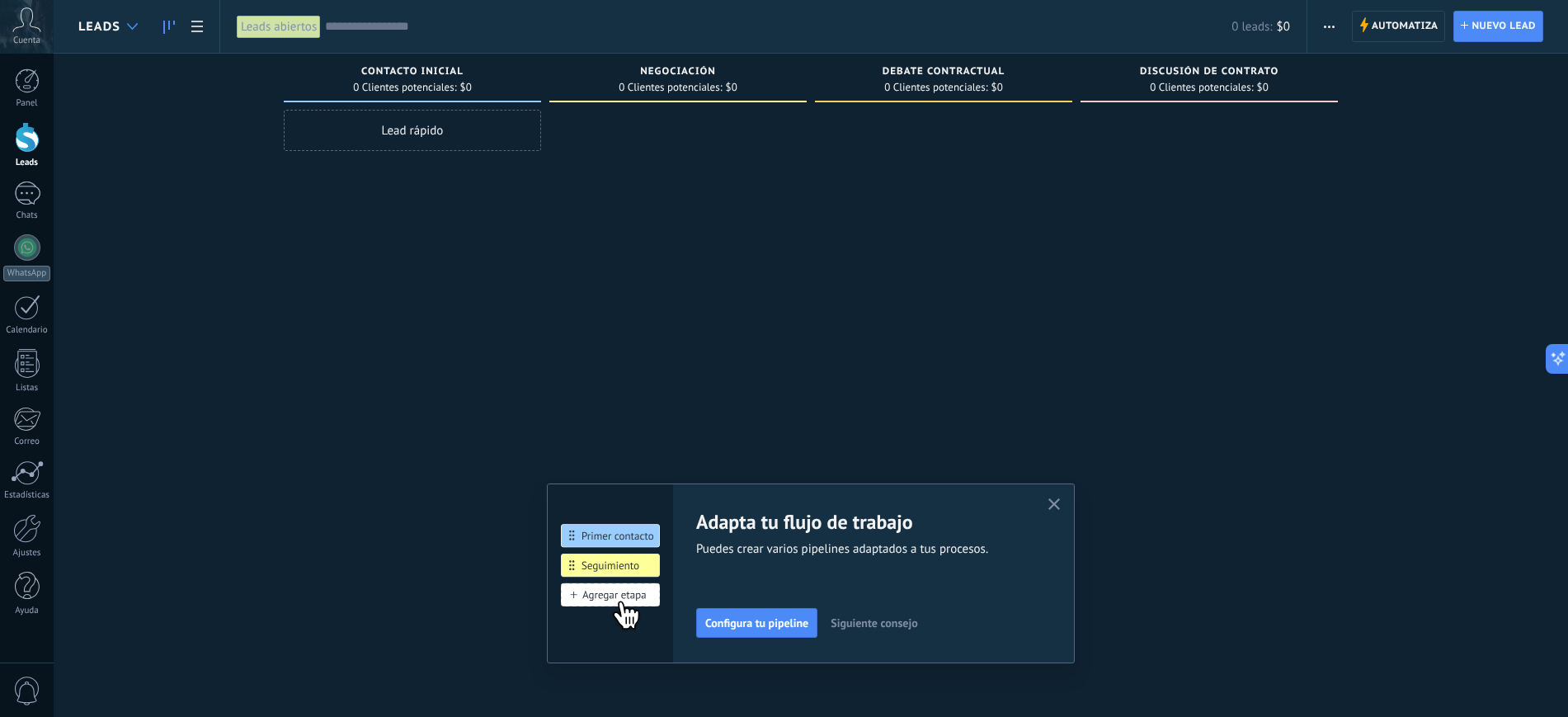 click 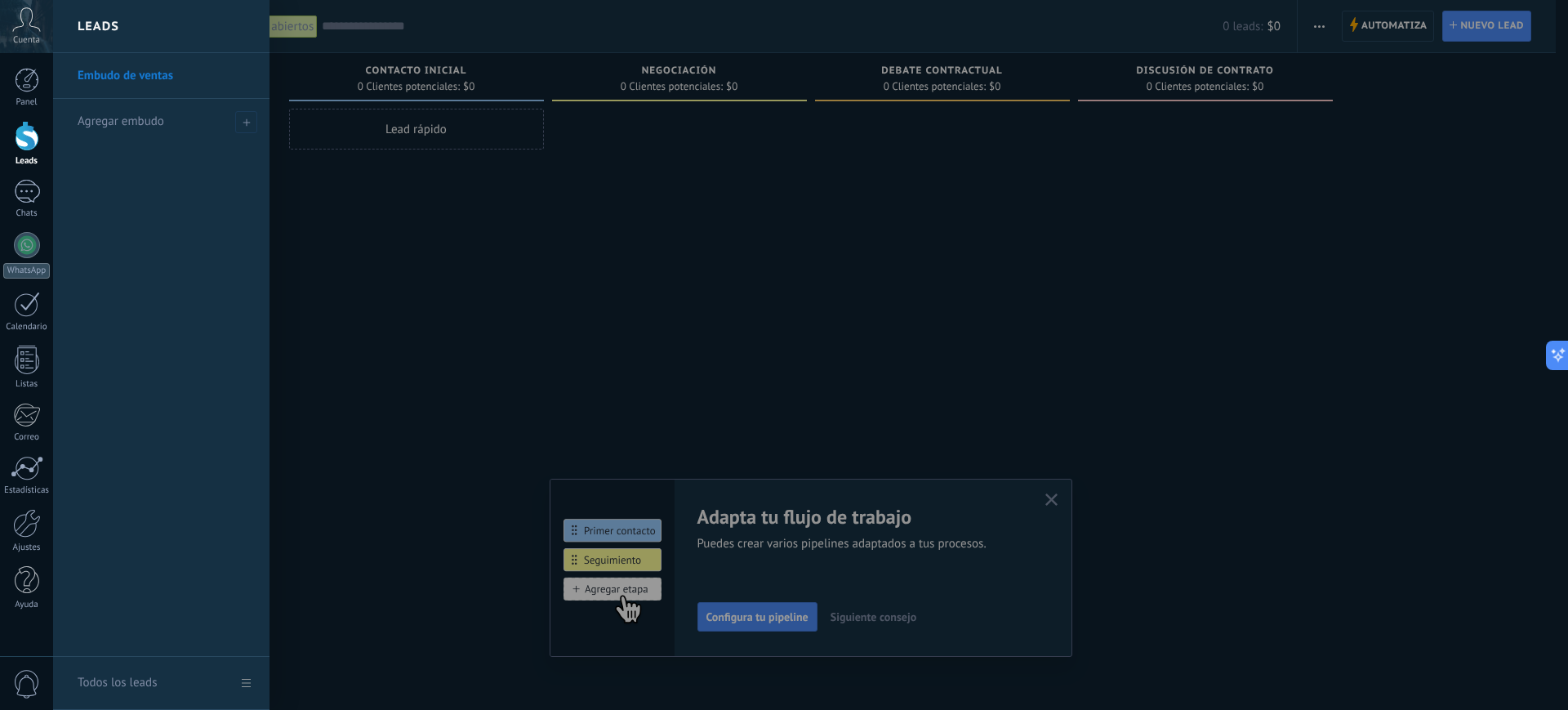click at bounding box center [837, 355] 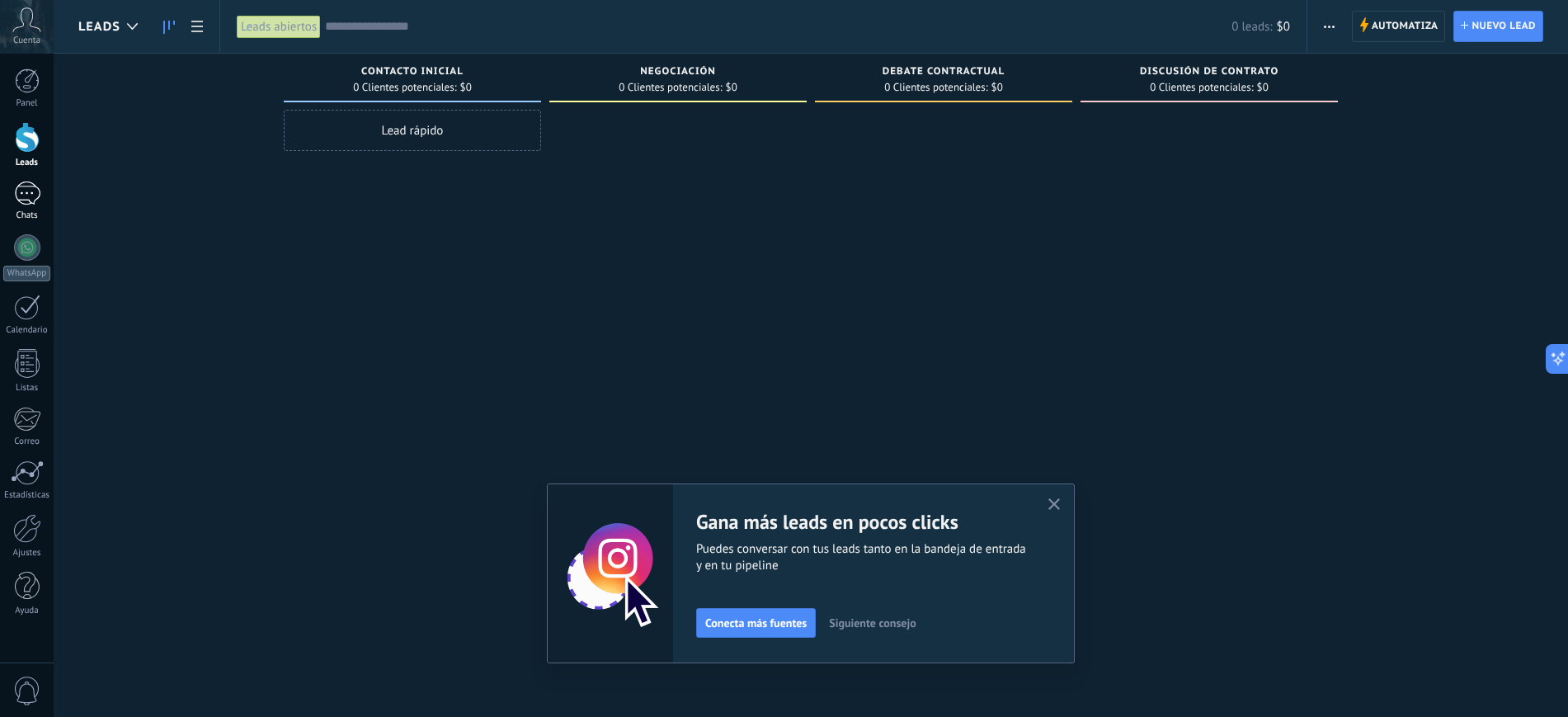 click at bounding box center [27, 193] 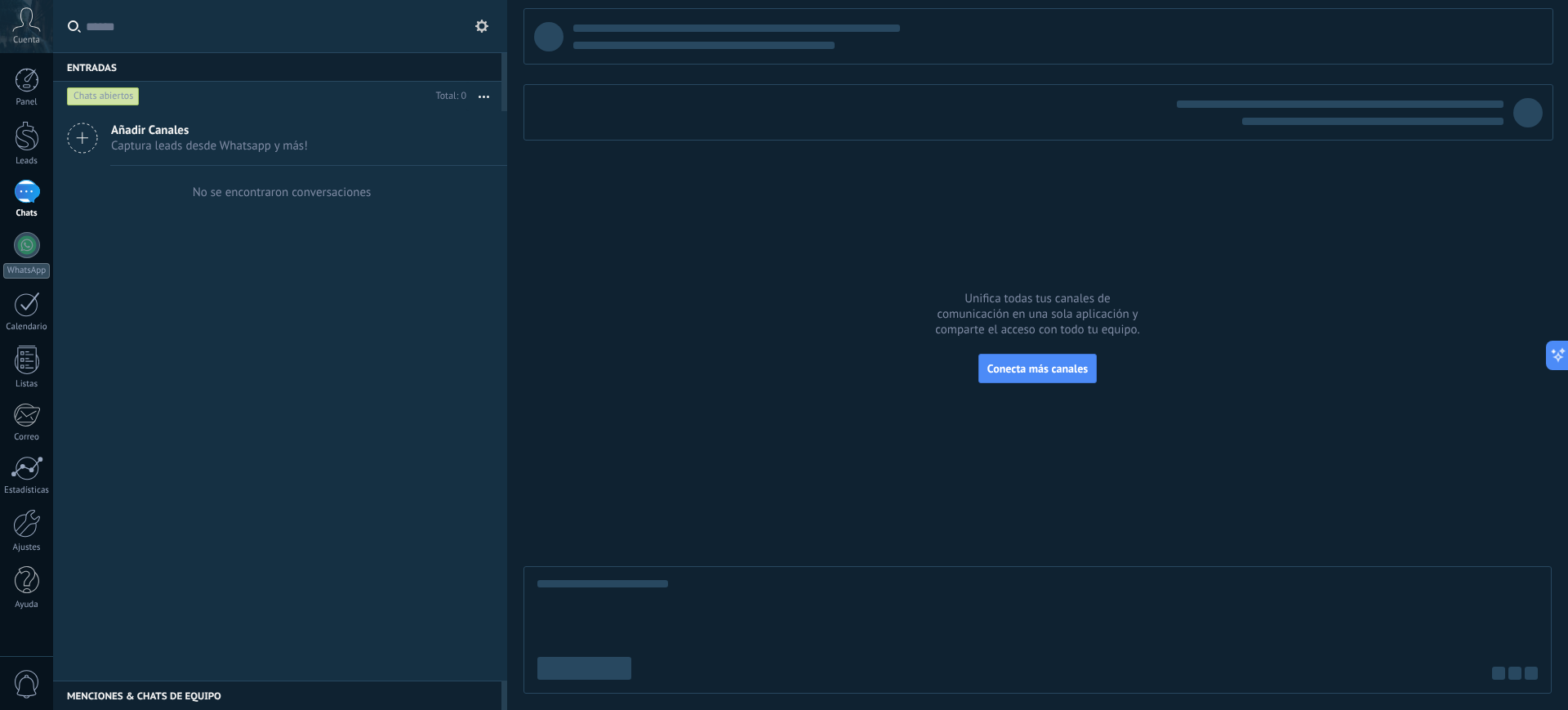 click on "Captura leads desde Whatsapp y más!" at bounding box center (209, 145) 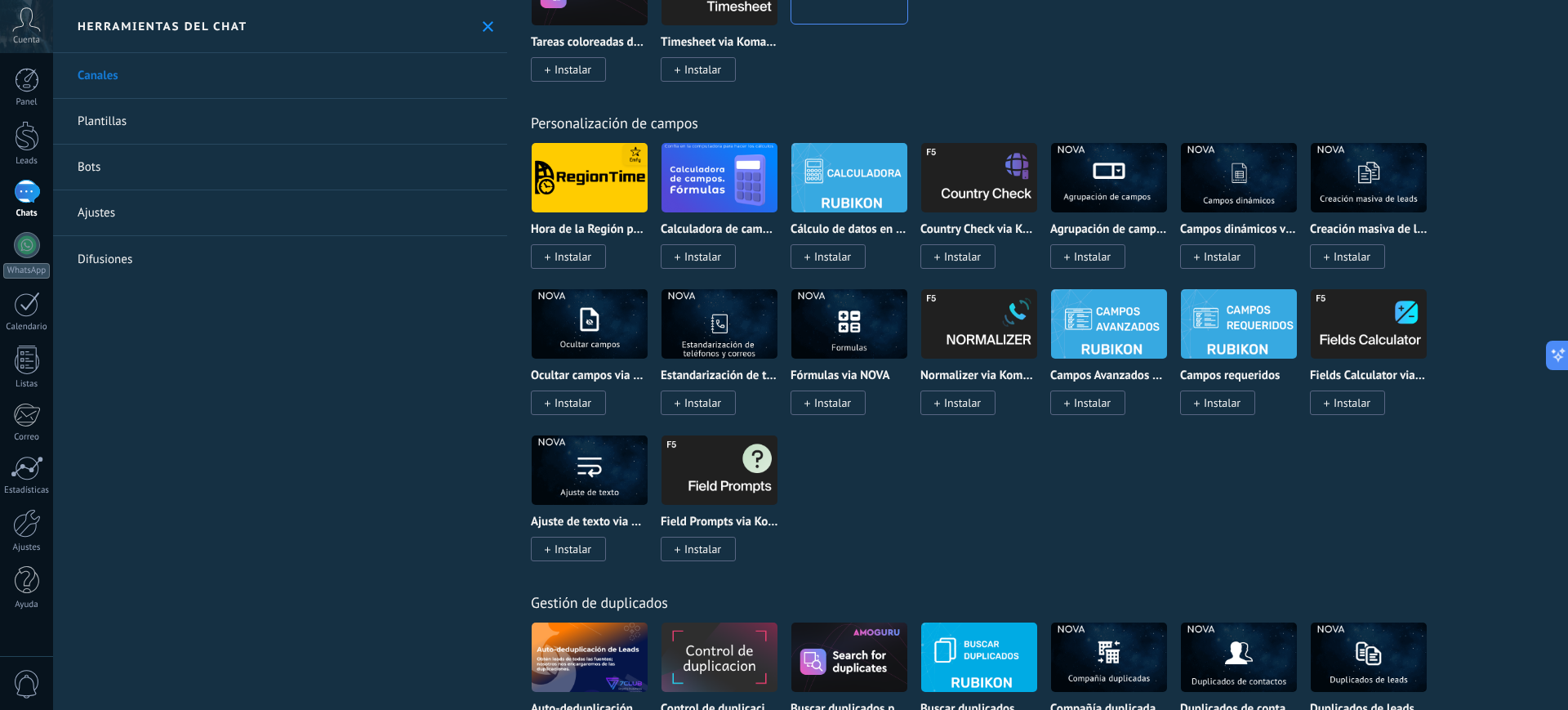 scroll, scrollTop: 5719, scrollLeft: 0, axis: vertical 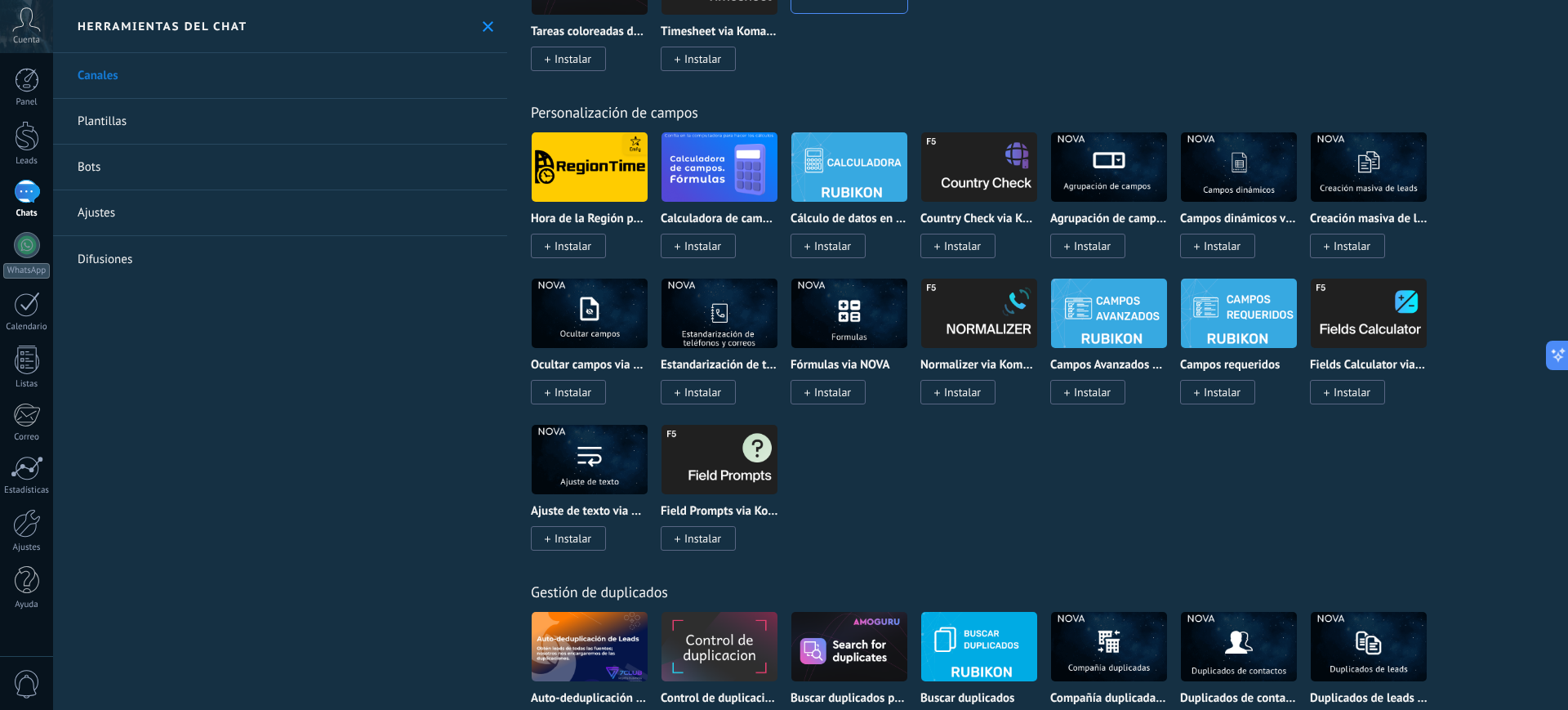 click on "Plantillas" at bounding box center (280, 122) 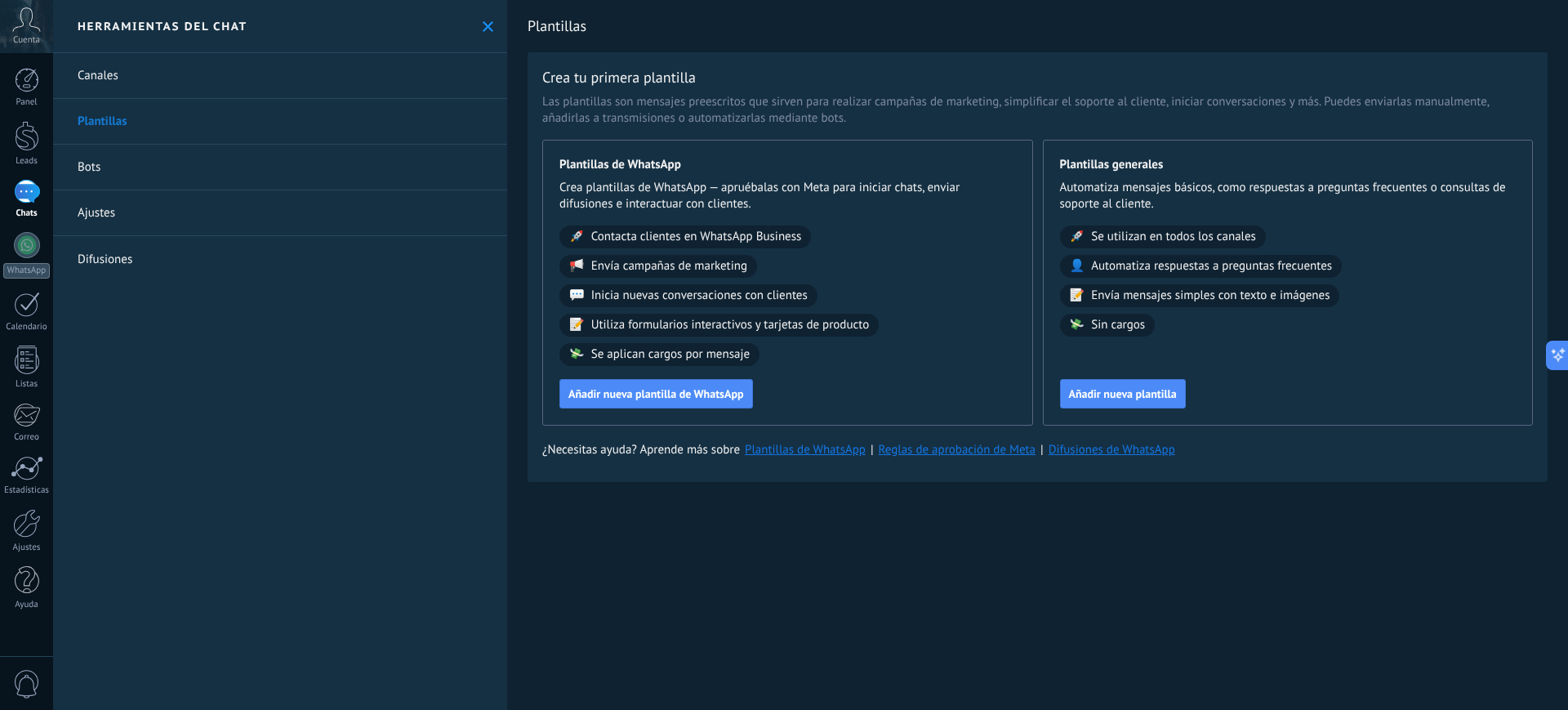 click on "Bots" at bounding box center [280, 167] 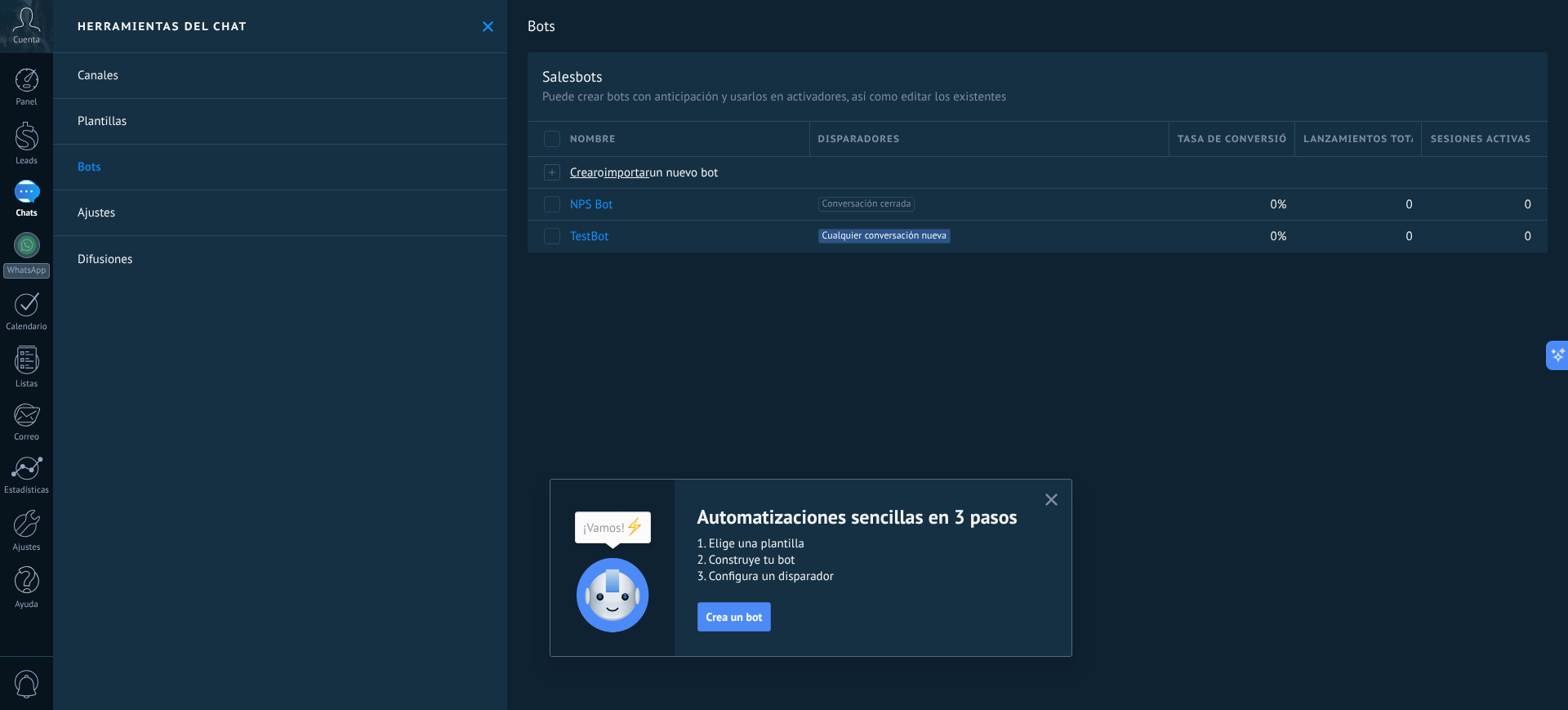 click on "Ajustes" at bounding box center (280, 213) 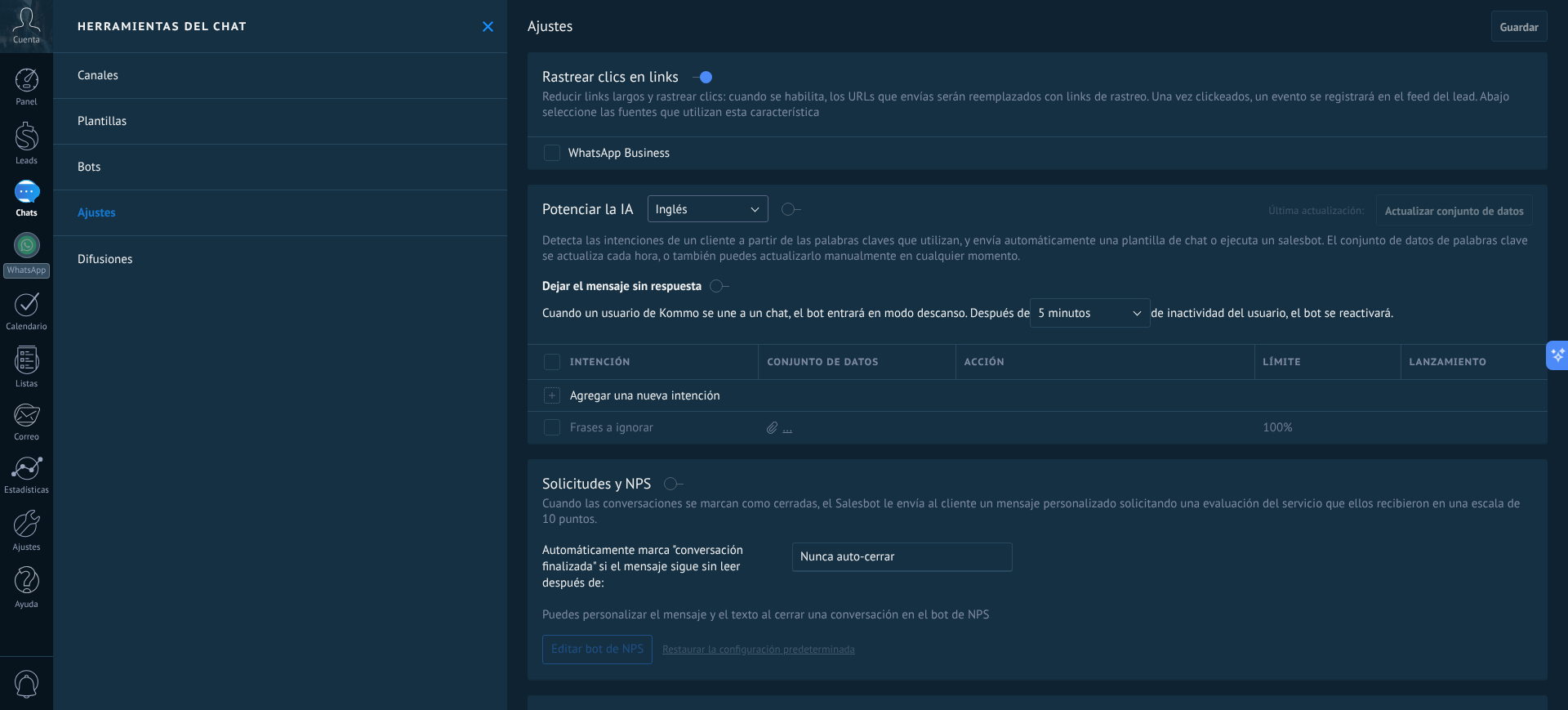 click on "Inglés" at bounding box center (708, 208) 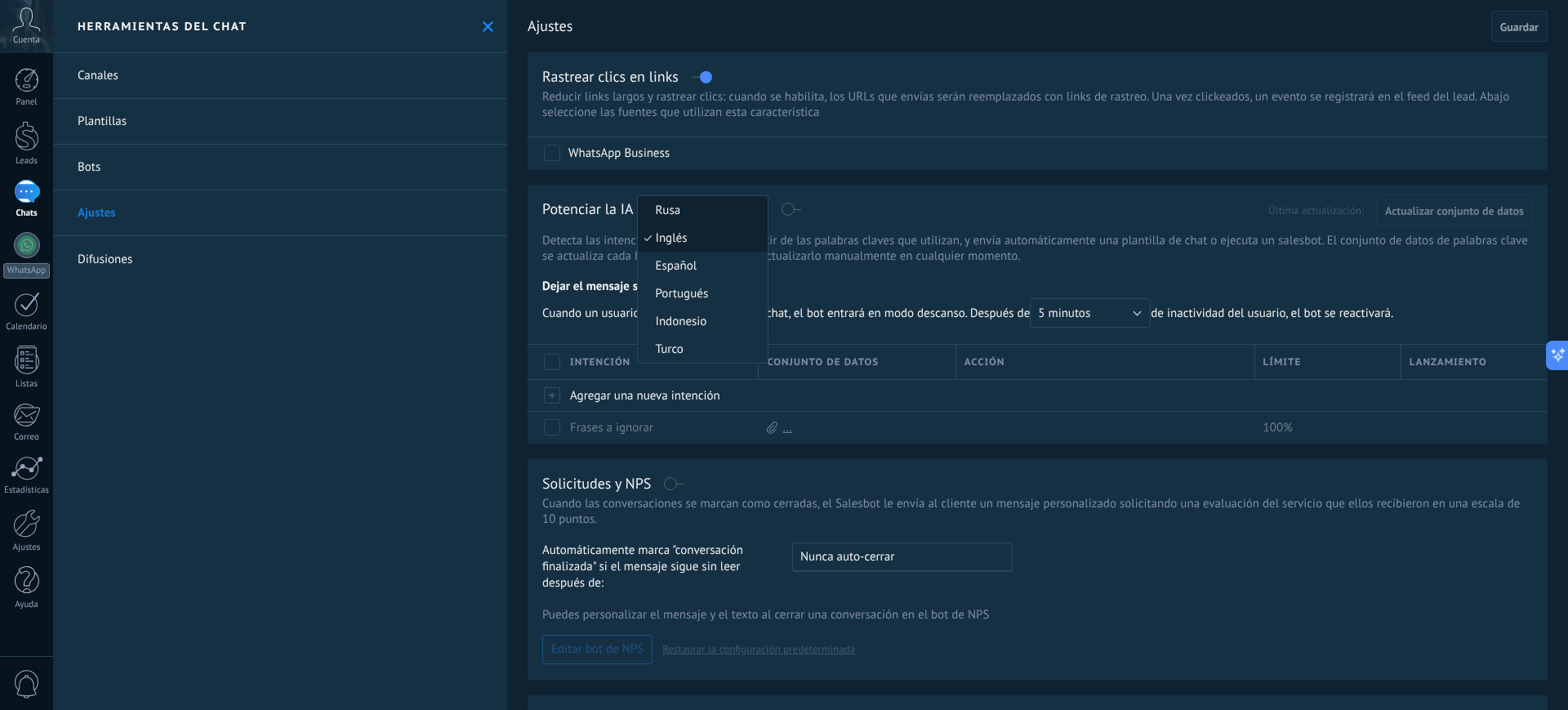 click on "Rusa" at bounding box center [700, 210] 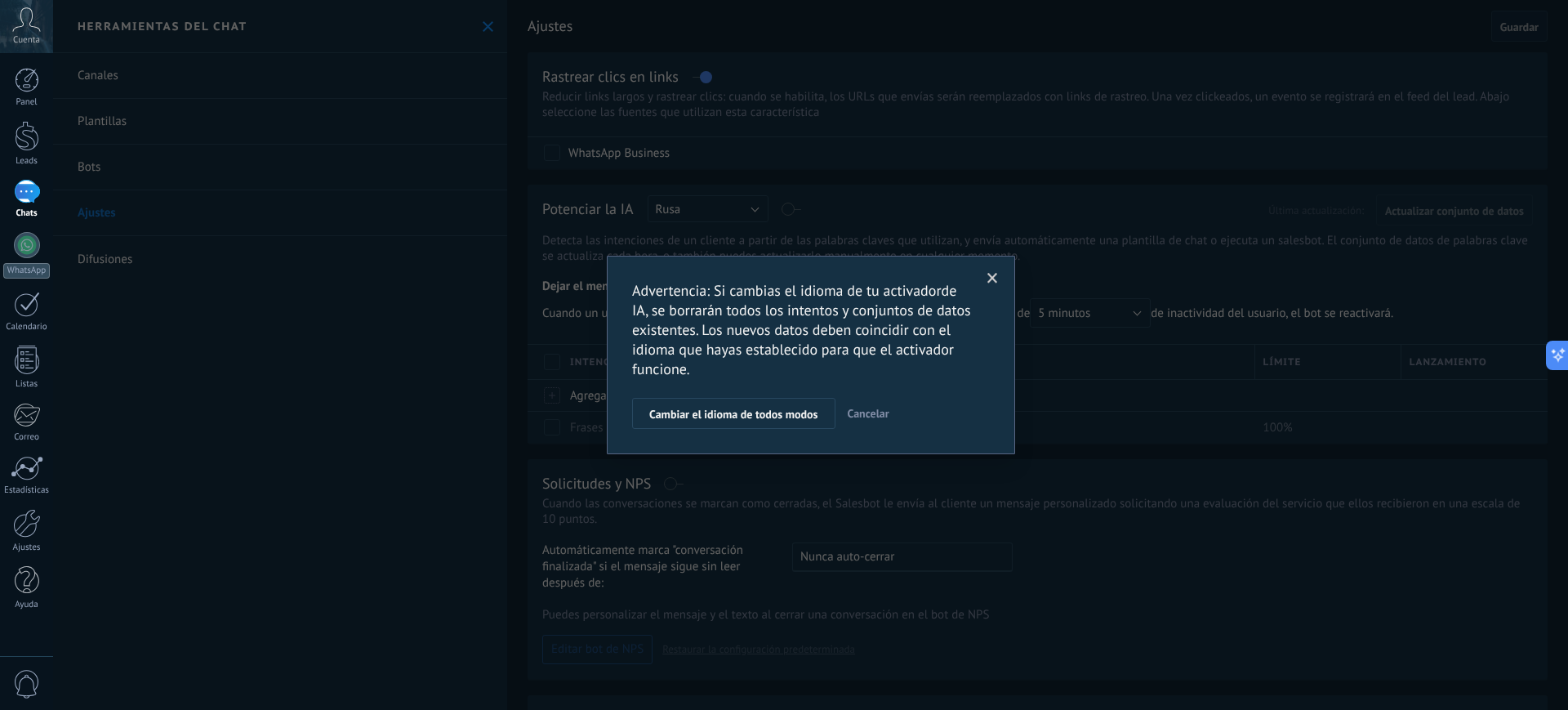 click at bounding box center [992, 279] 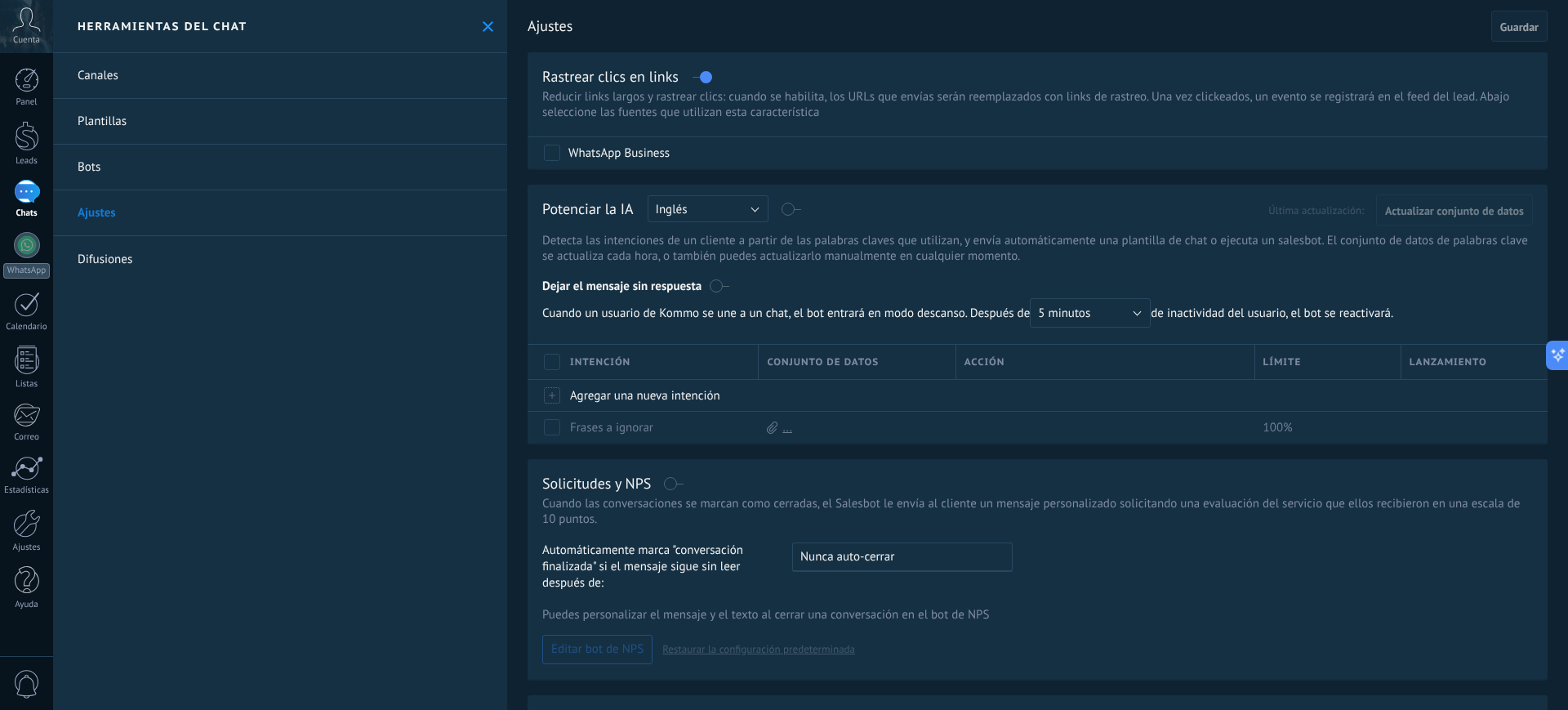 click on "Difusiones" at bounding box center [280, 259] 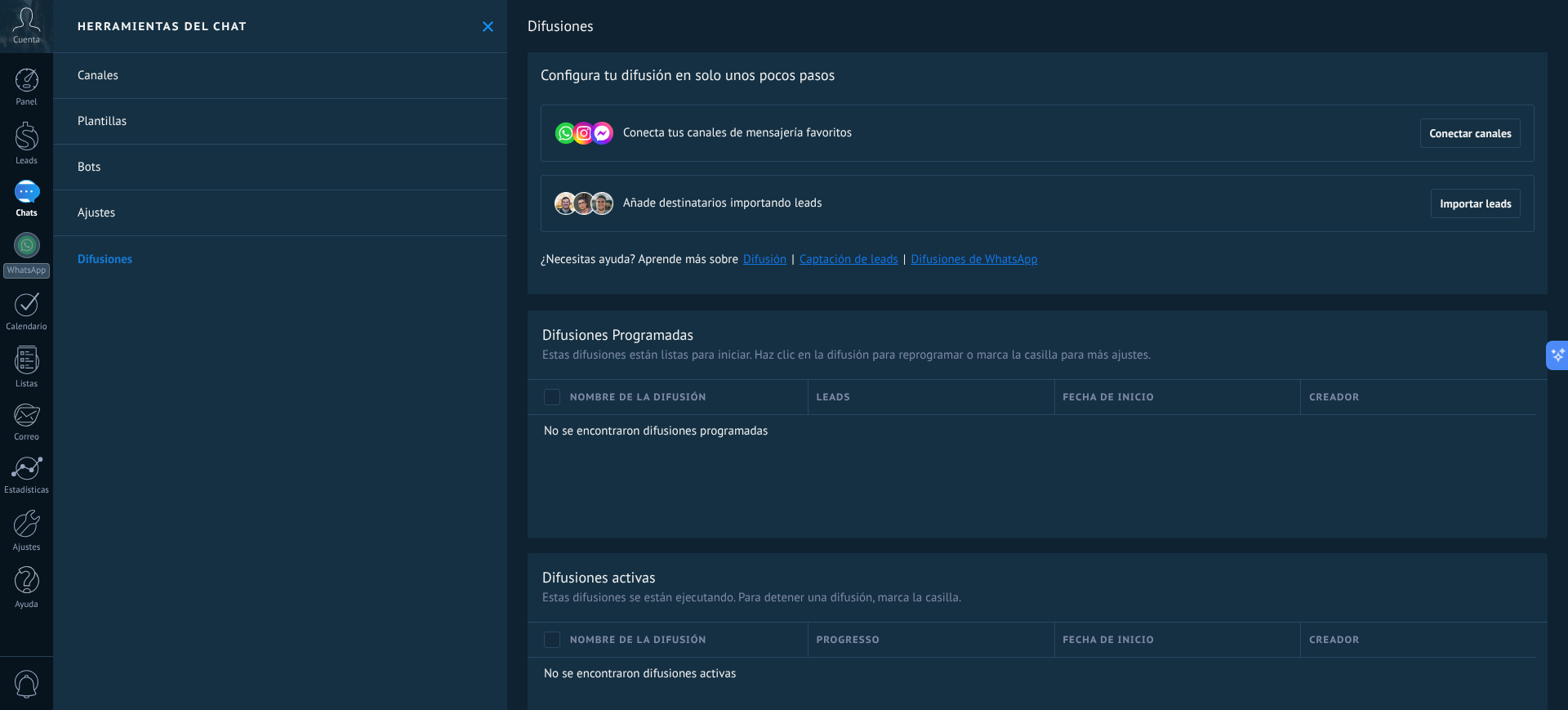 click on "Canales" at bounding box center (280, 76) 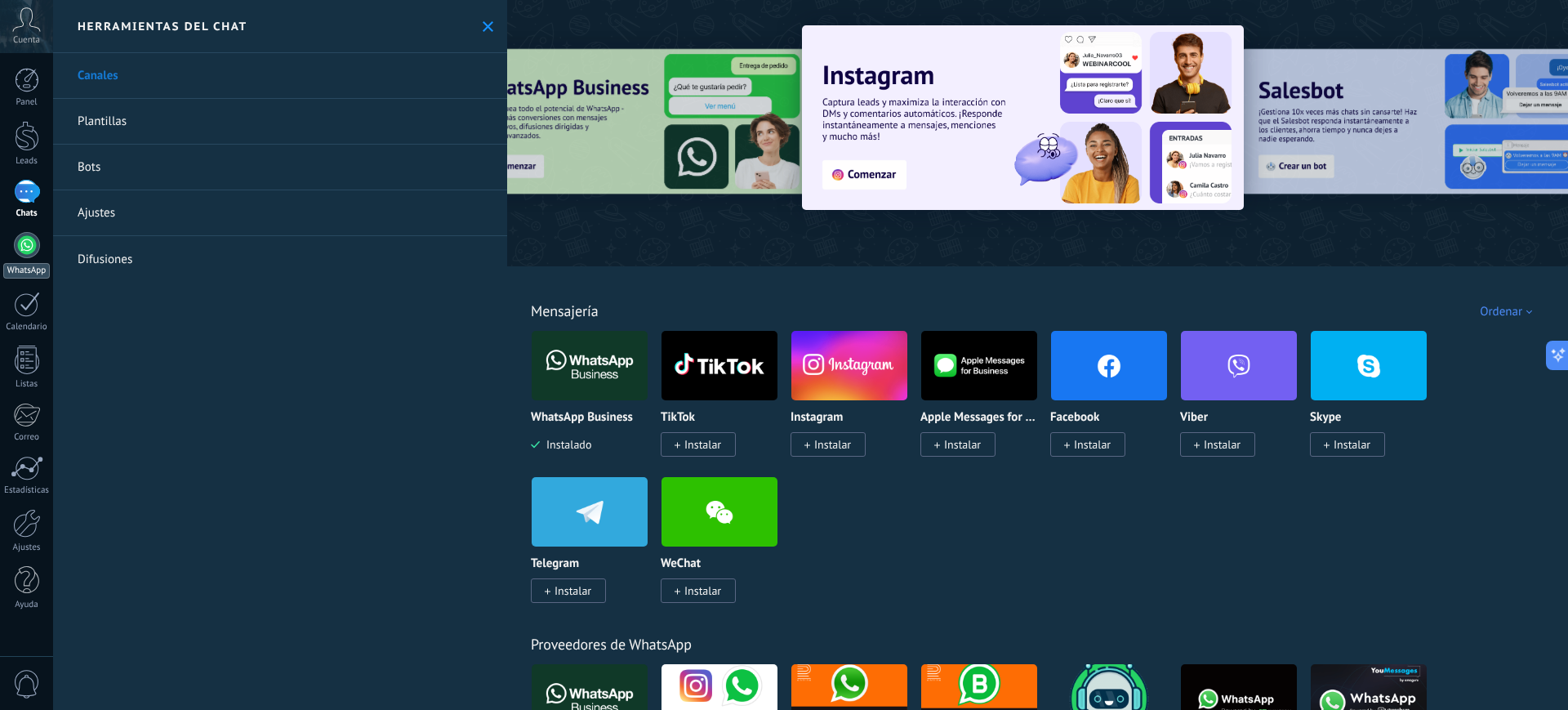 click at bounding box center [27, 245] 